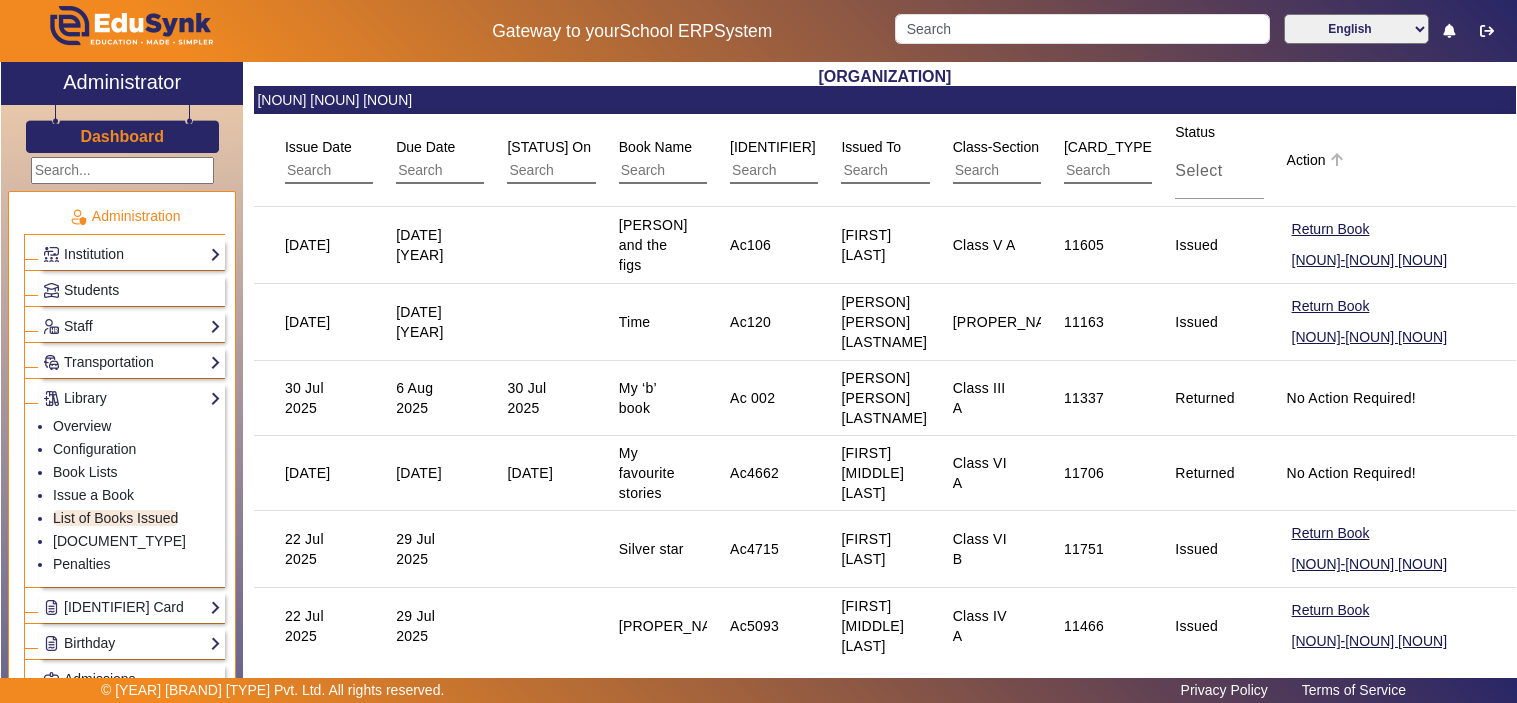 scroll, scrollTop: 0, scrollLeft: 0, axis: both 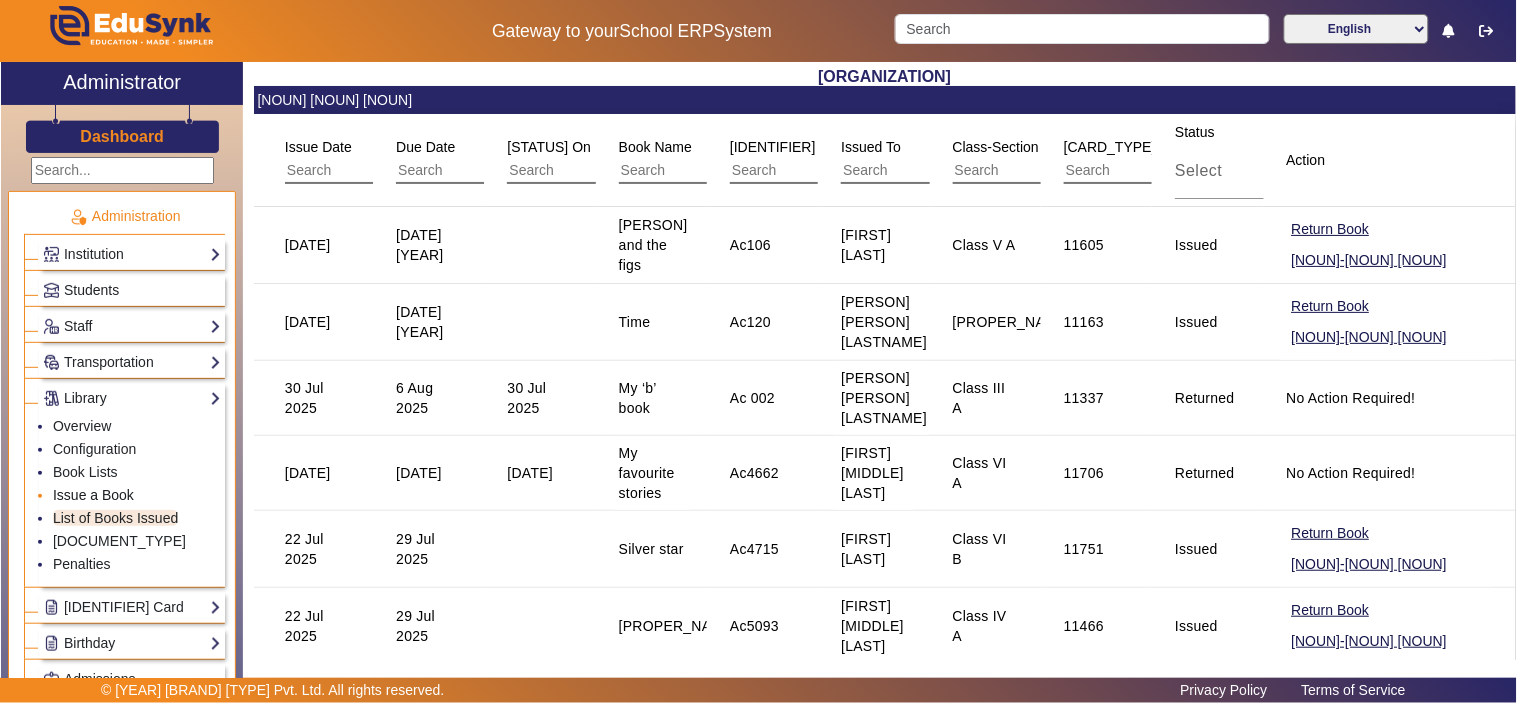 click on "Issue a Book" 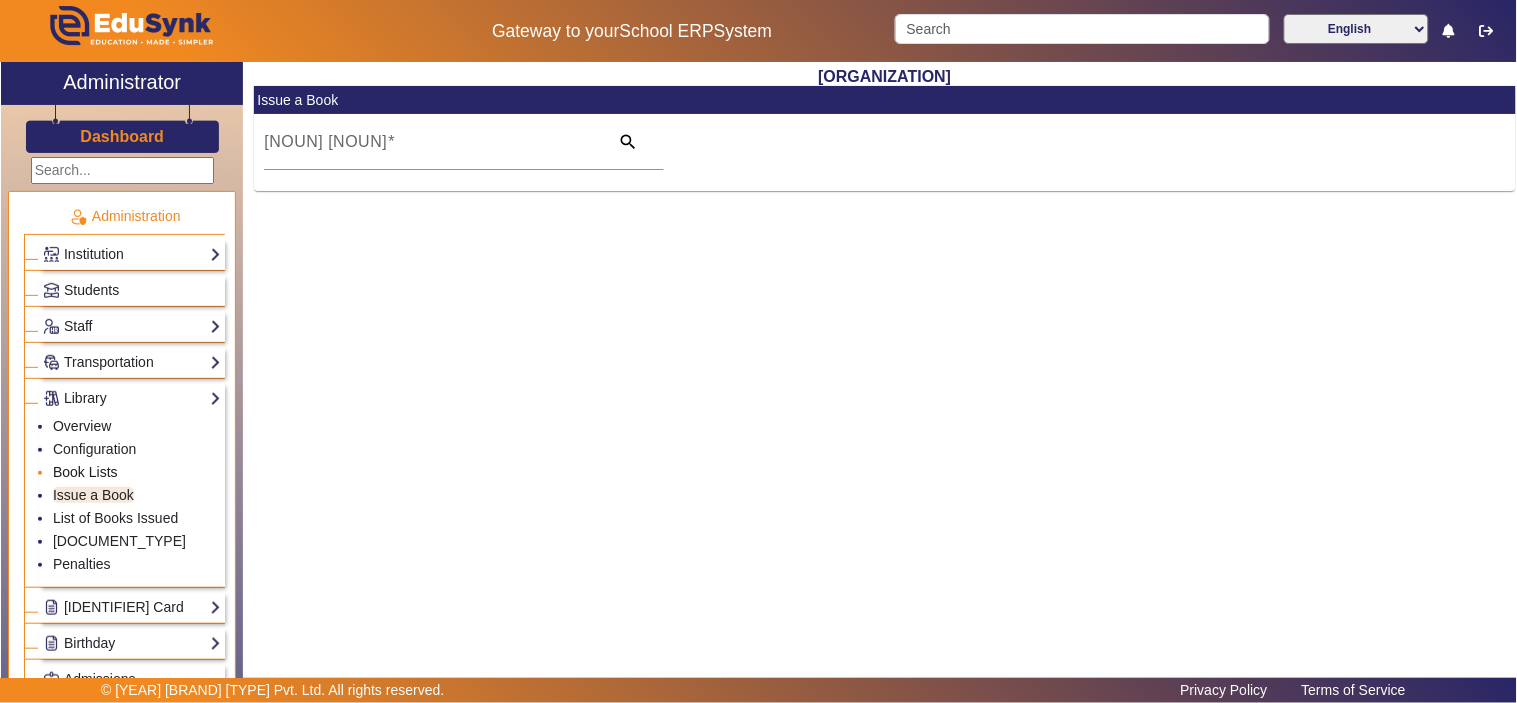 click on "Book Lists" 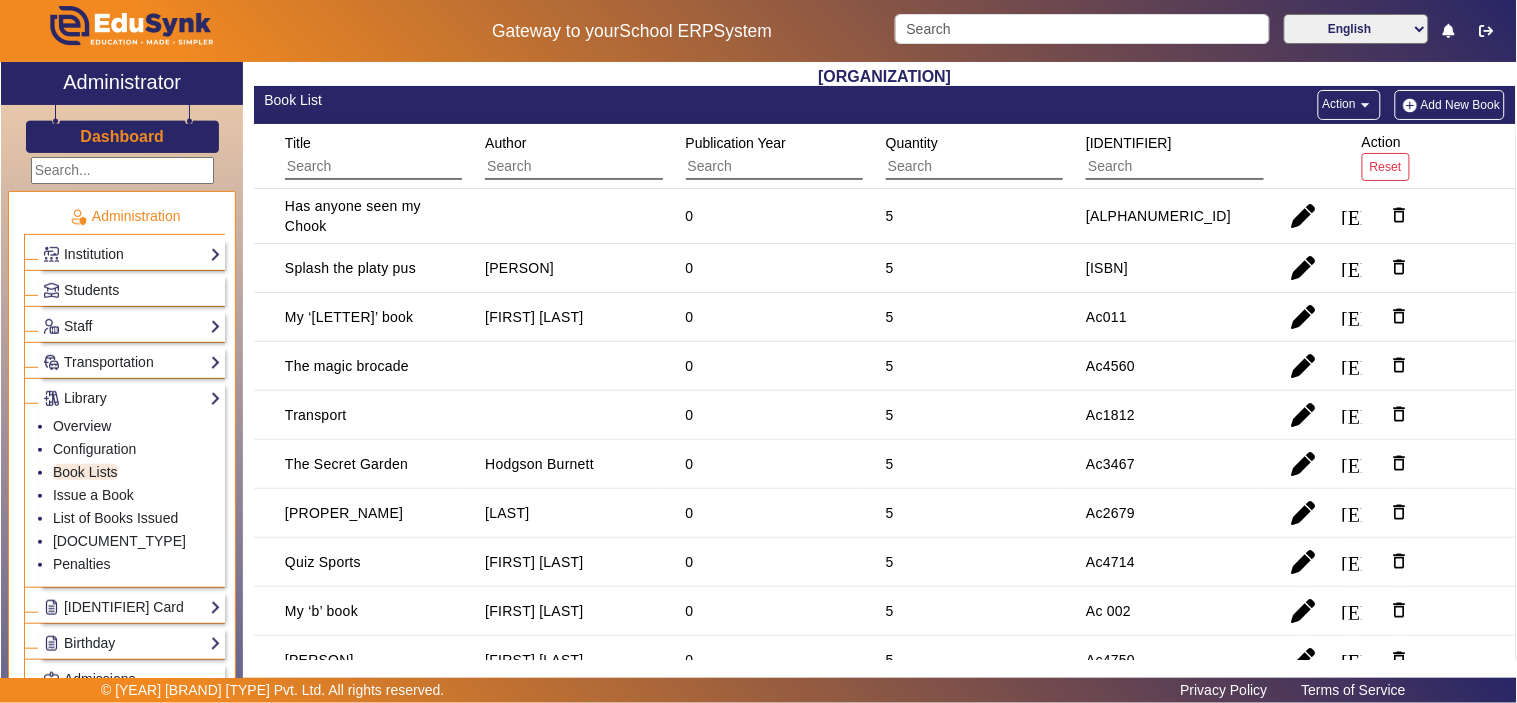 click on "arrow_drop_down" 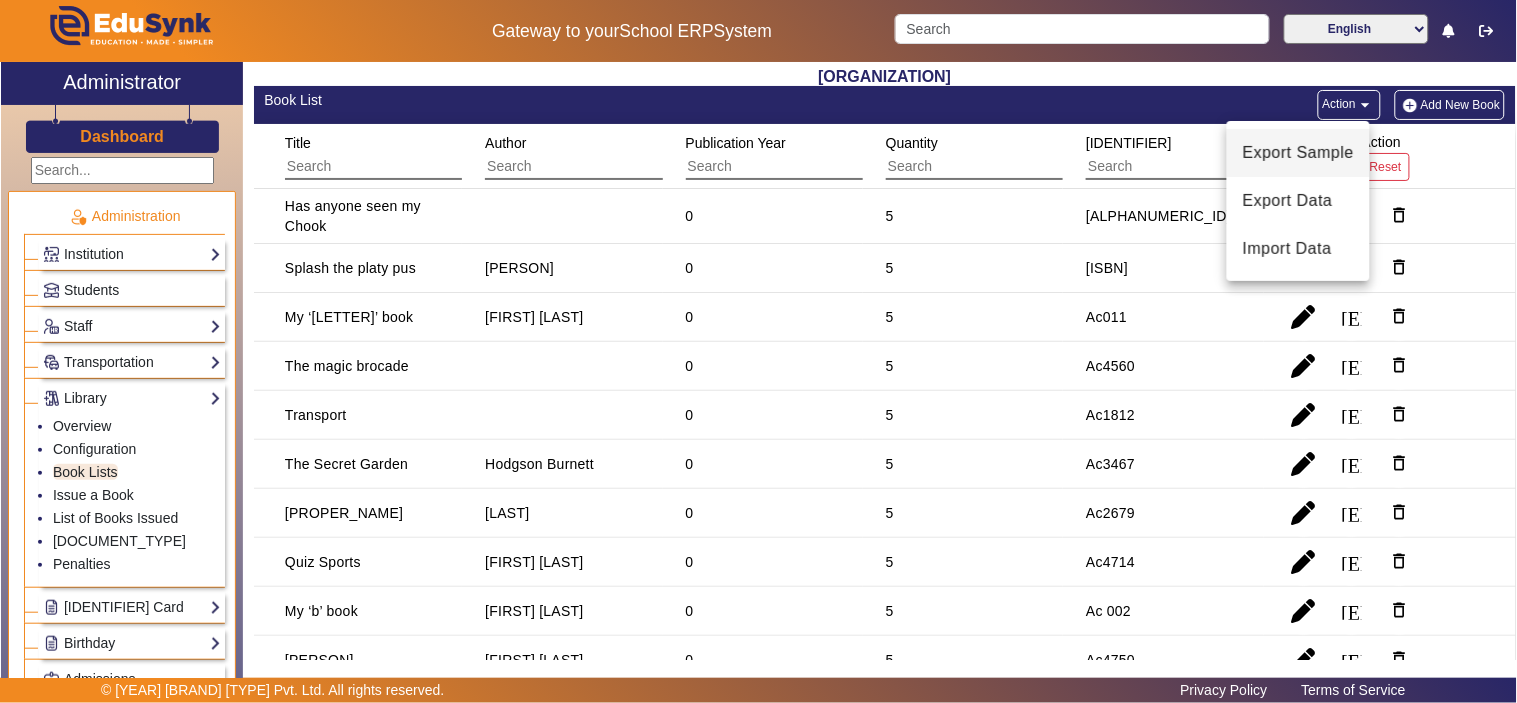 click on "Export Sample" at bounding box center [1298, 153] 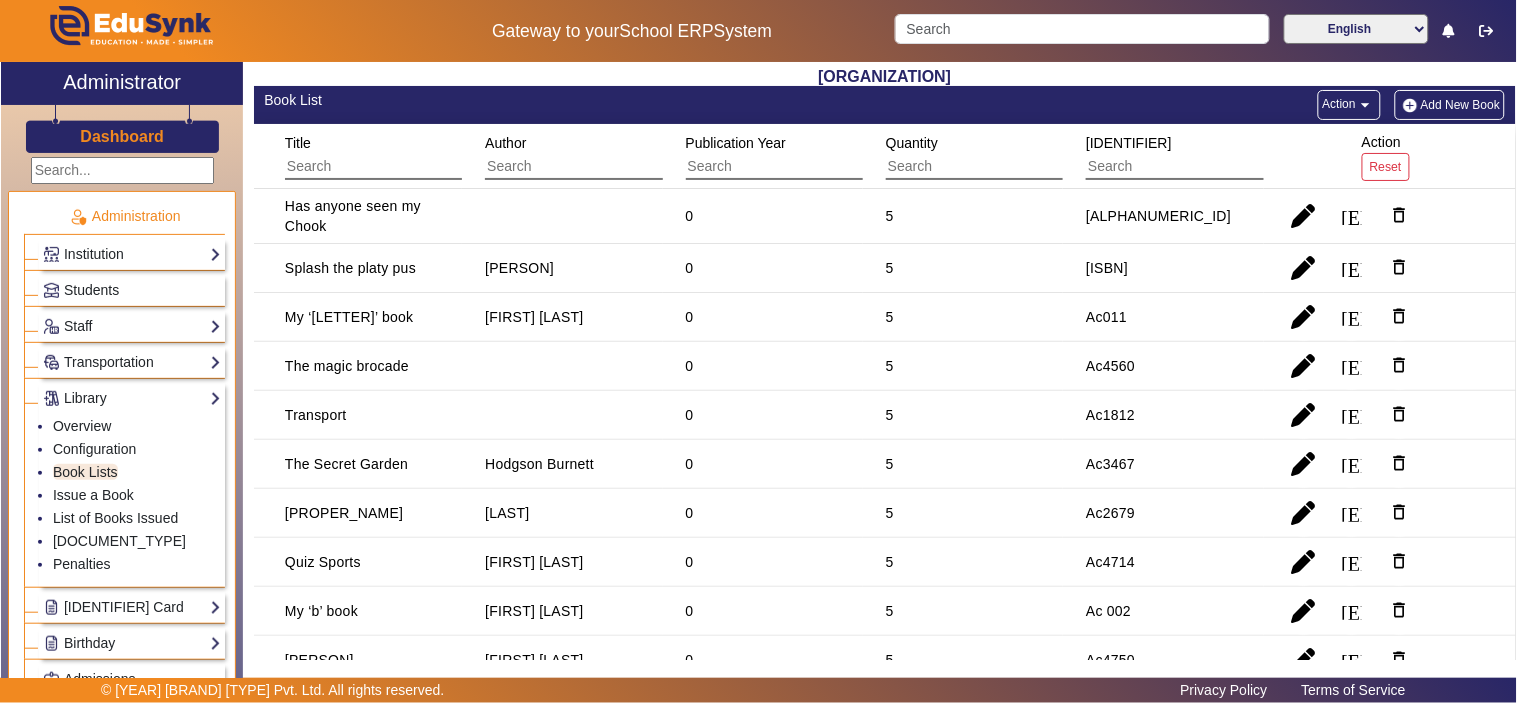 type 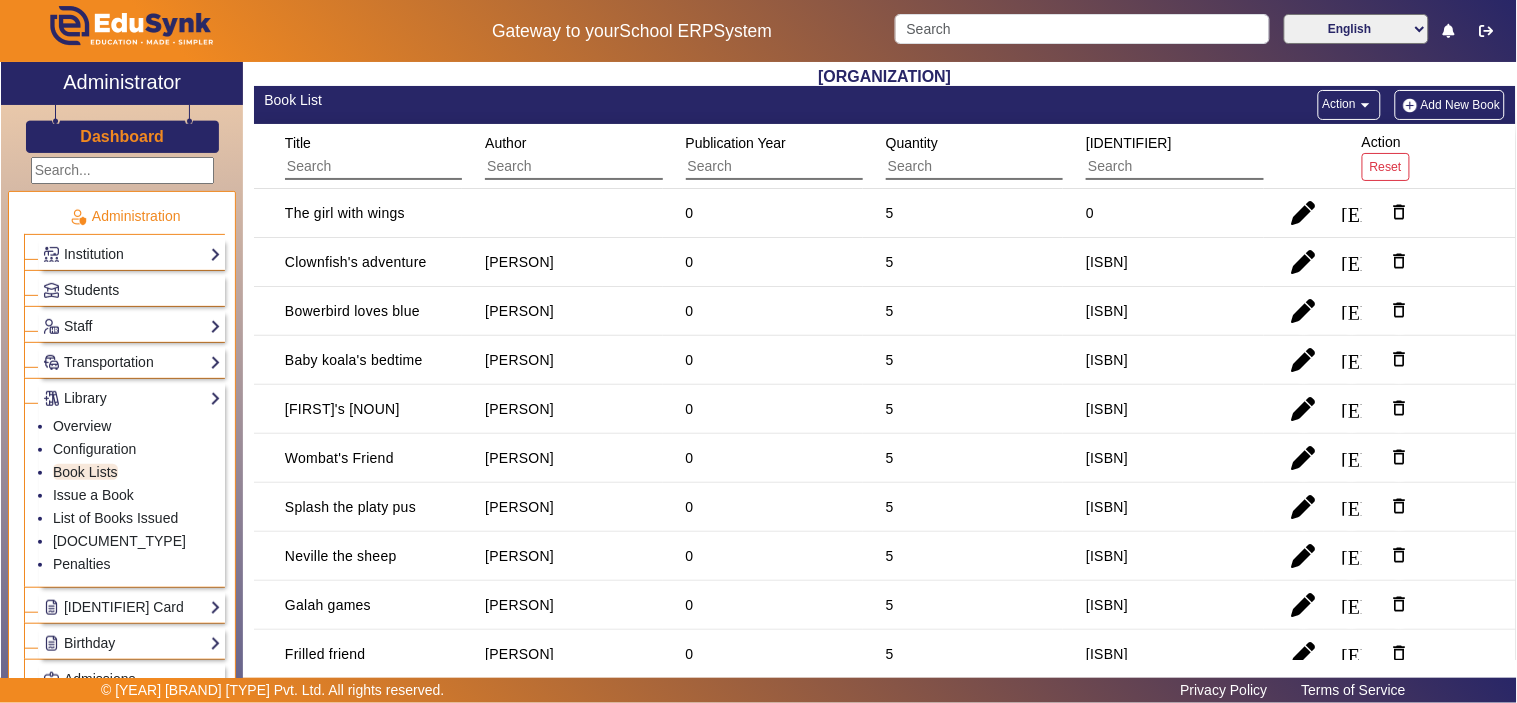 click on "[IDENTIFIER]" at bounding box center [1129, 143] 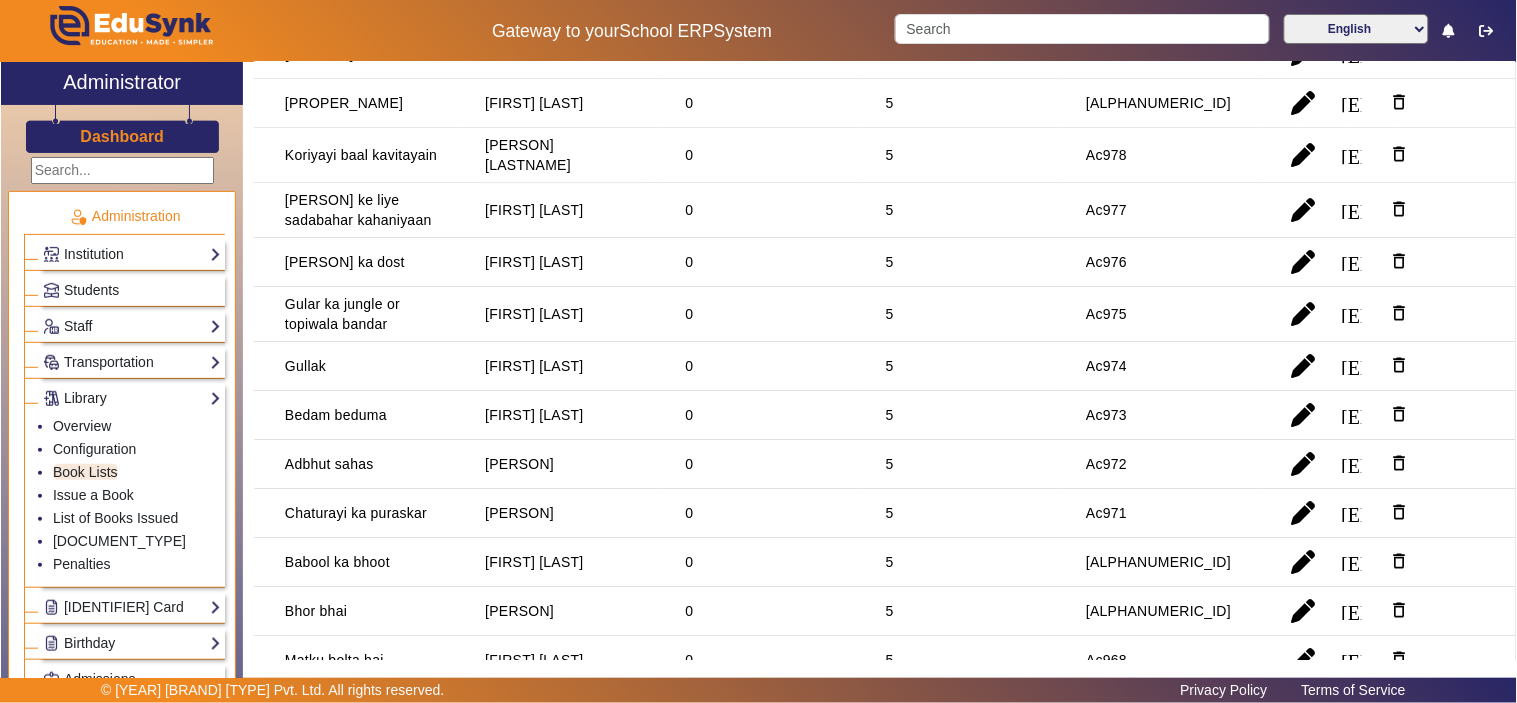 scroll, scrollTop: 2088, scrollLeft: 0, axis: vertical 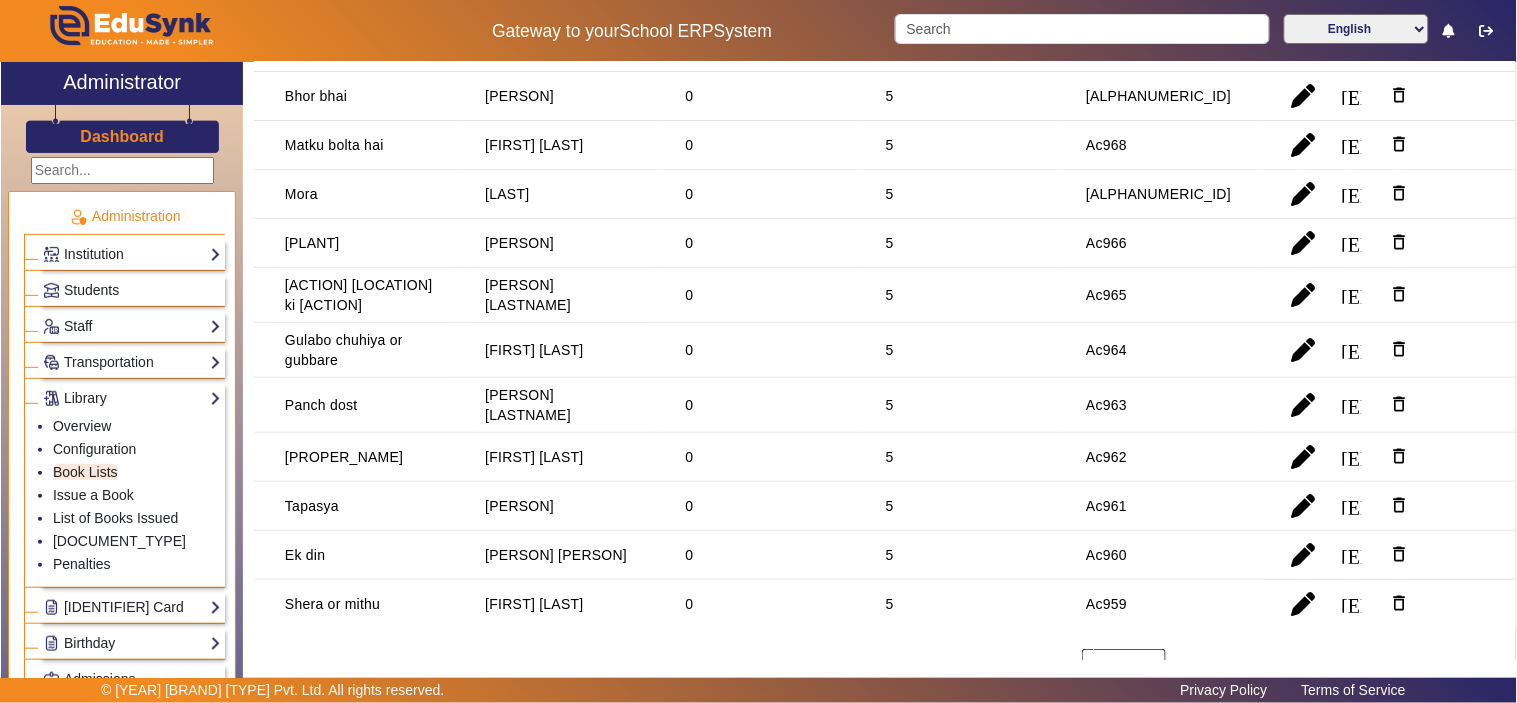 click 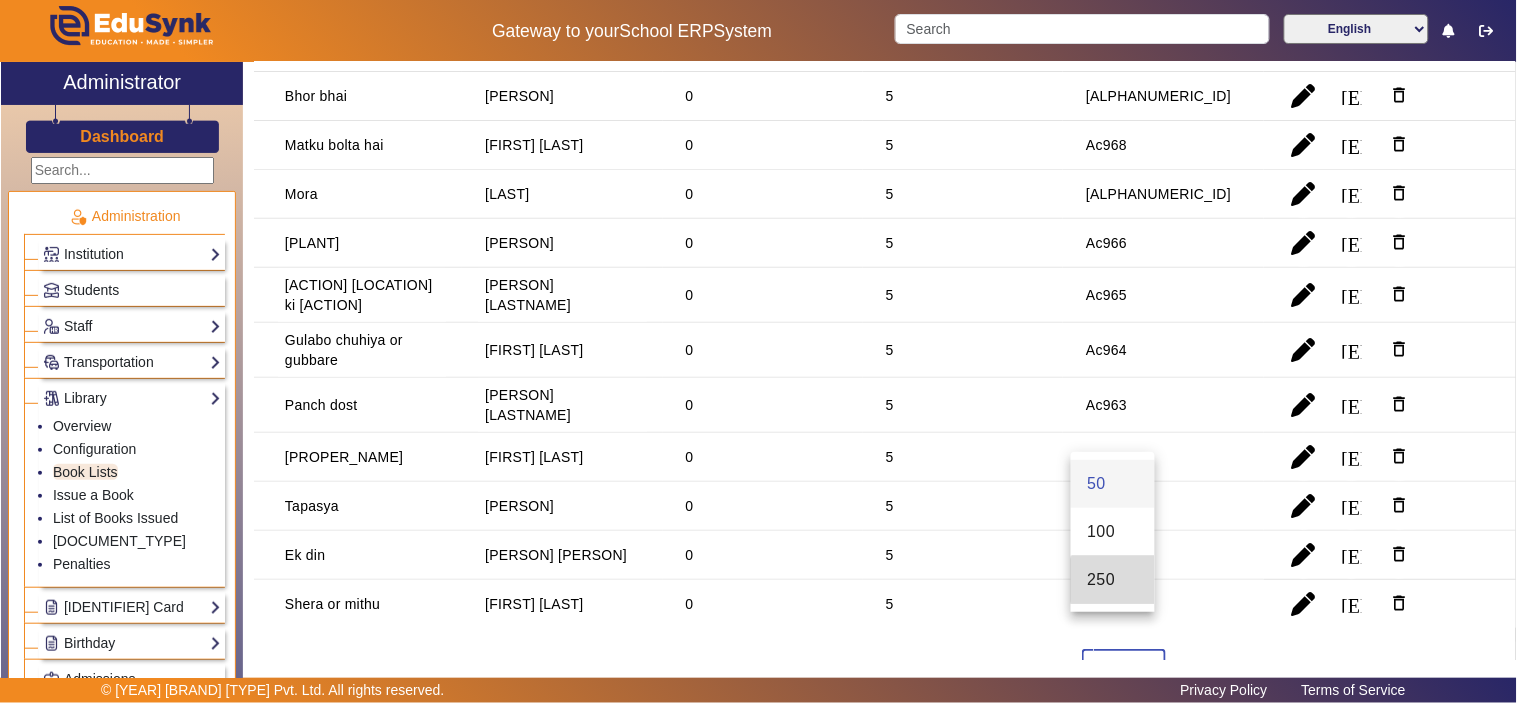 click on "250" at bounding box center [1113, 580] 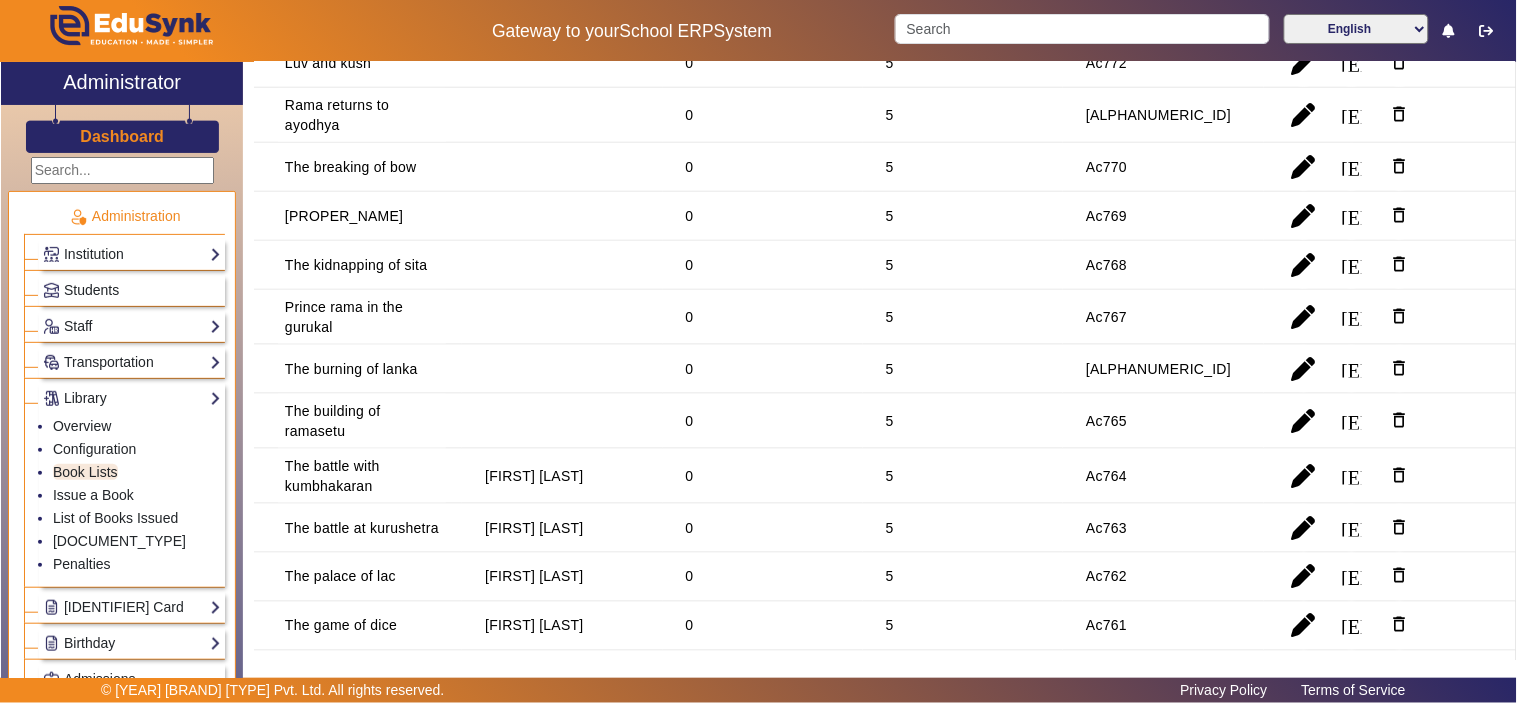 scroll, scrollTop: 12184, scrollLeft: 0, axis: vertical 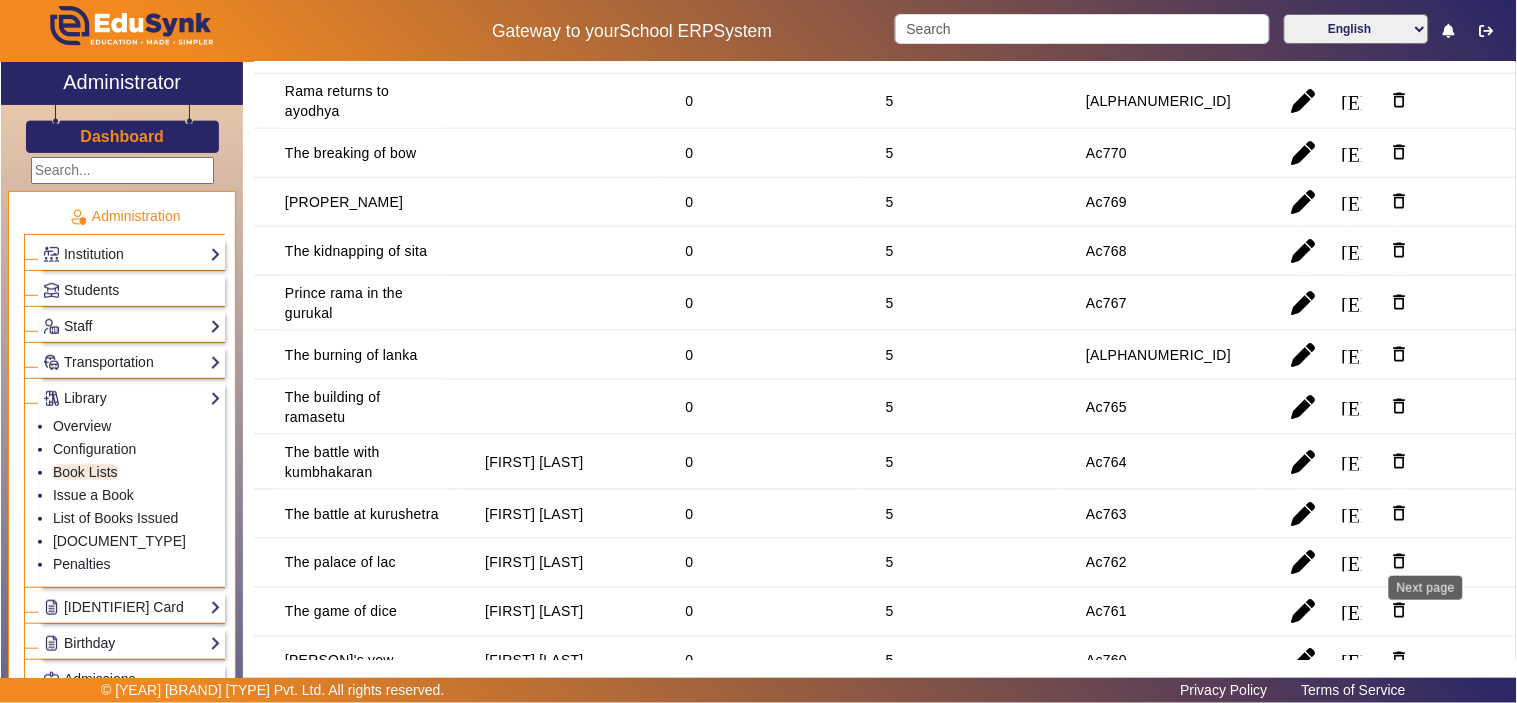 click 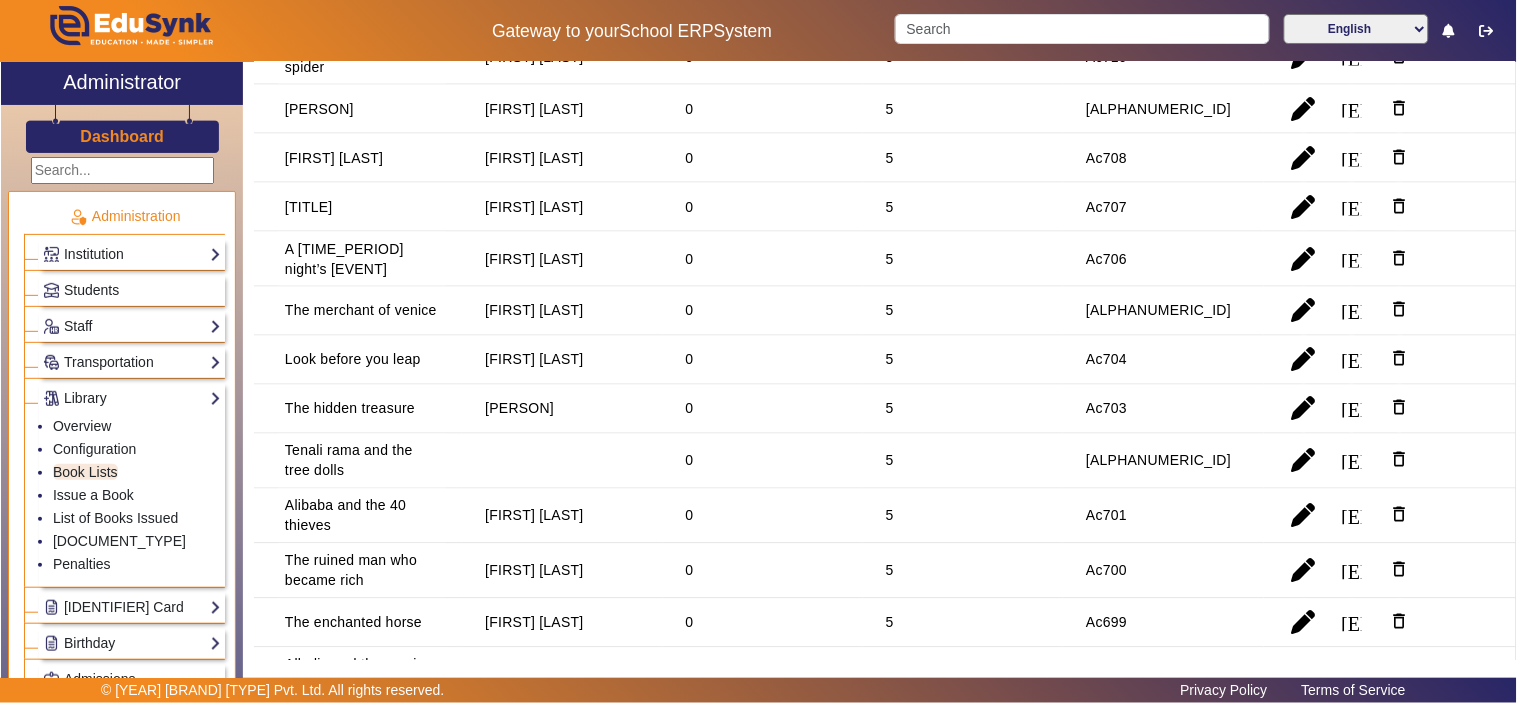 scroll, scrollTop: 2963, scrollLeft: 0, axis: vertical 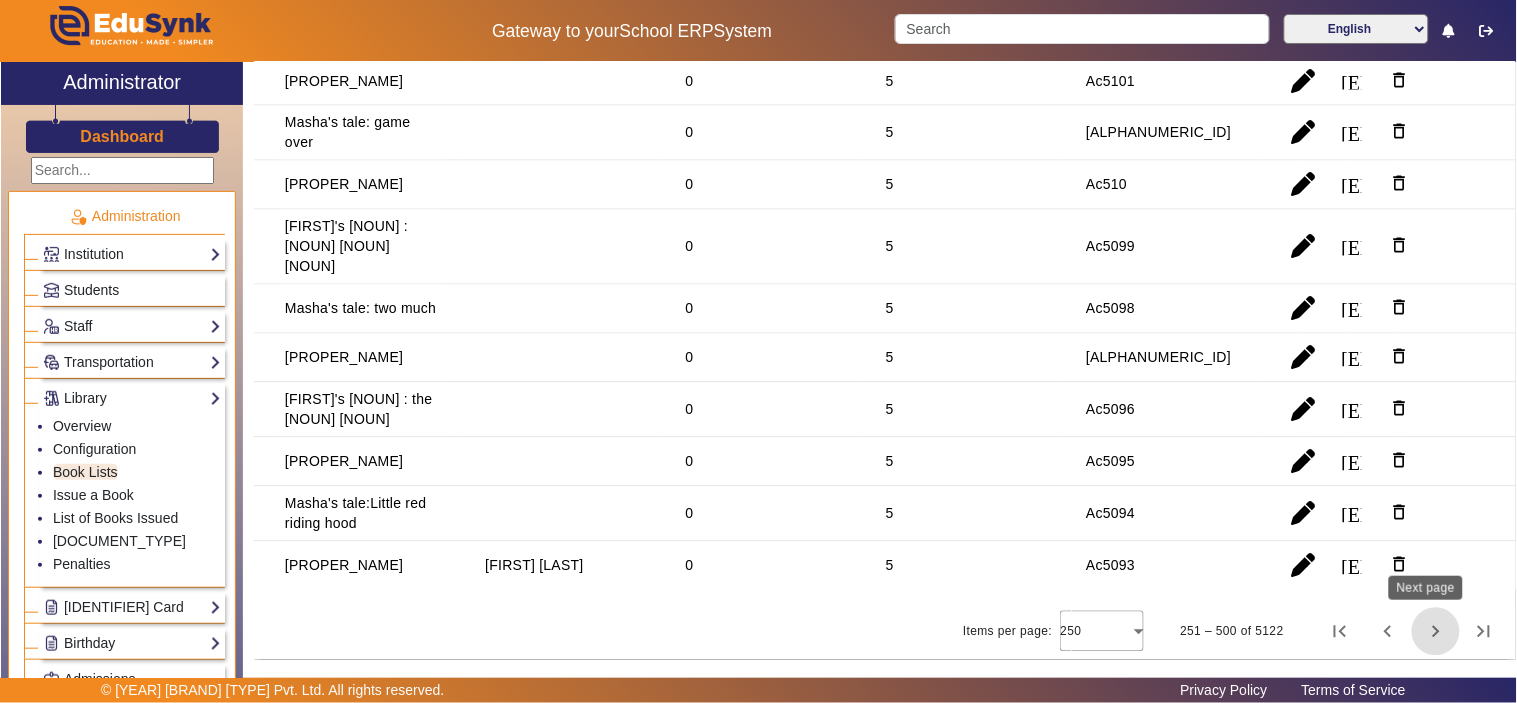 click 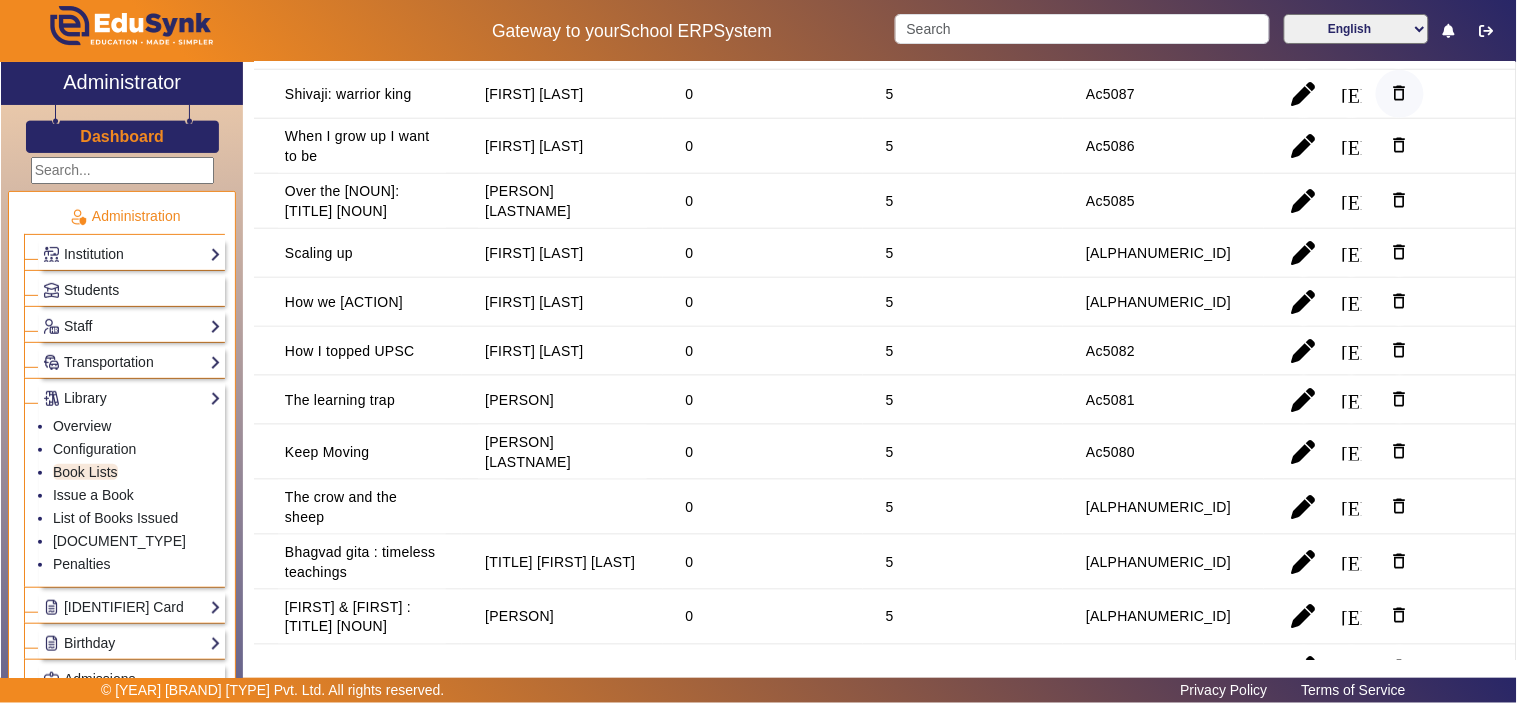 scroll, scrollTop: 0, scrollLeft: 0, axis: both 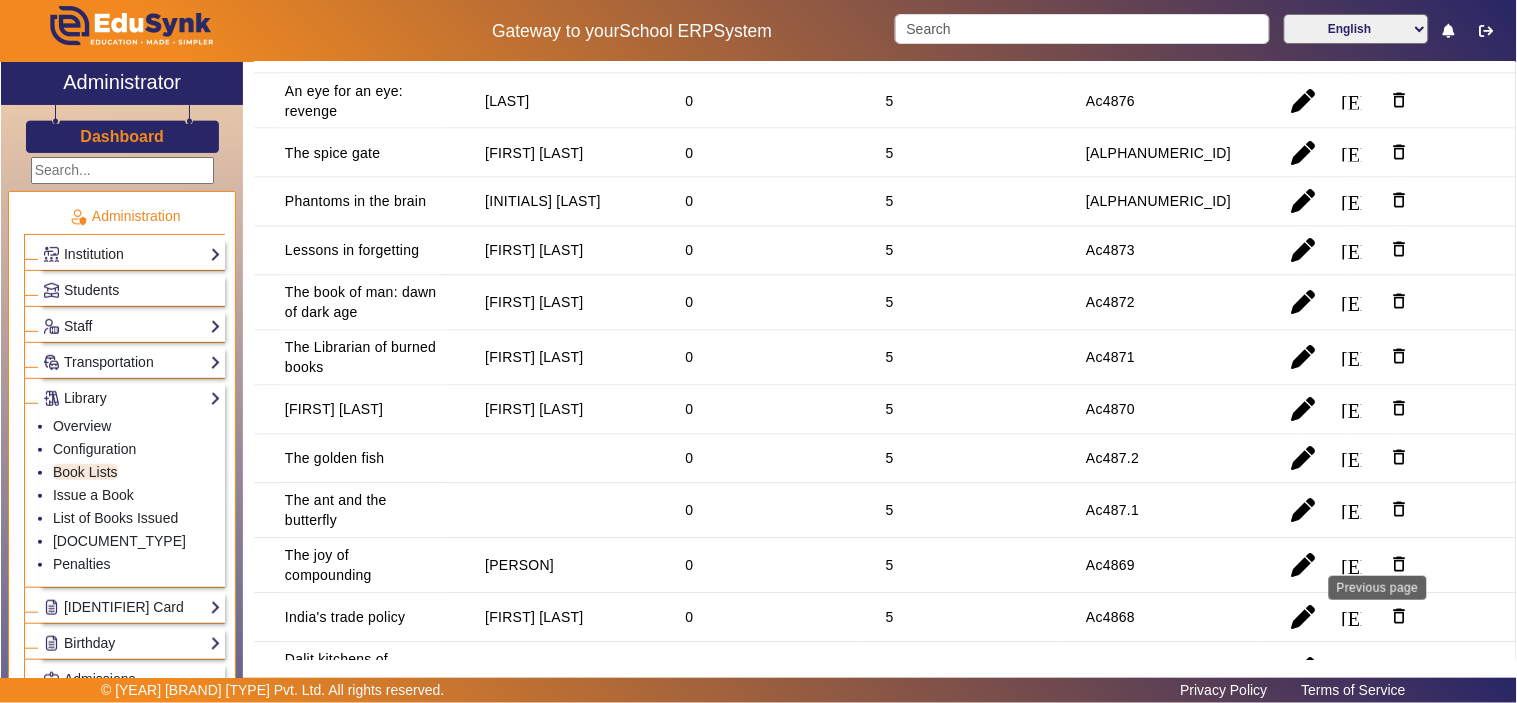 click 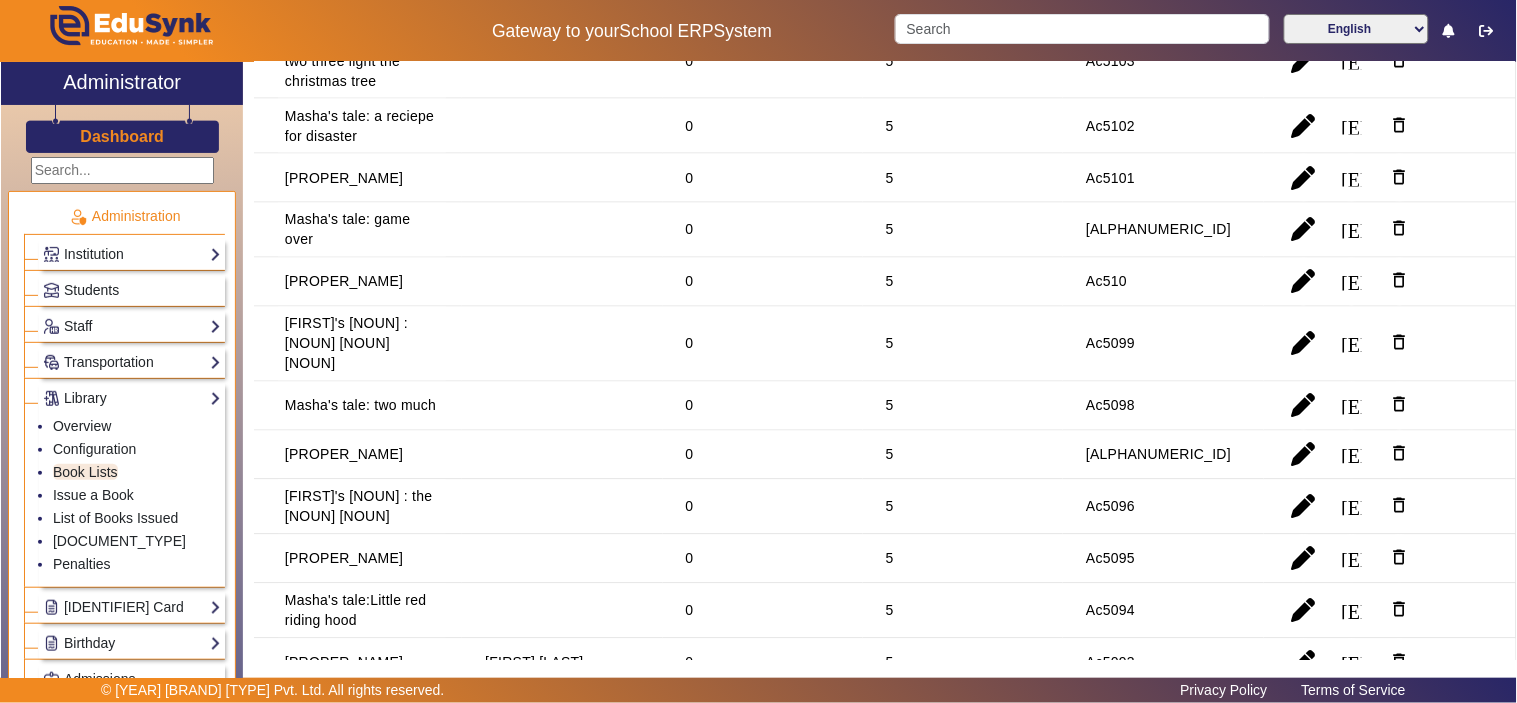 scroll, scrollTop: 0, scrollLeft: 0, axis: both 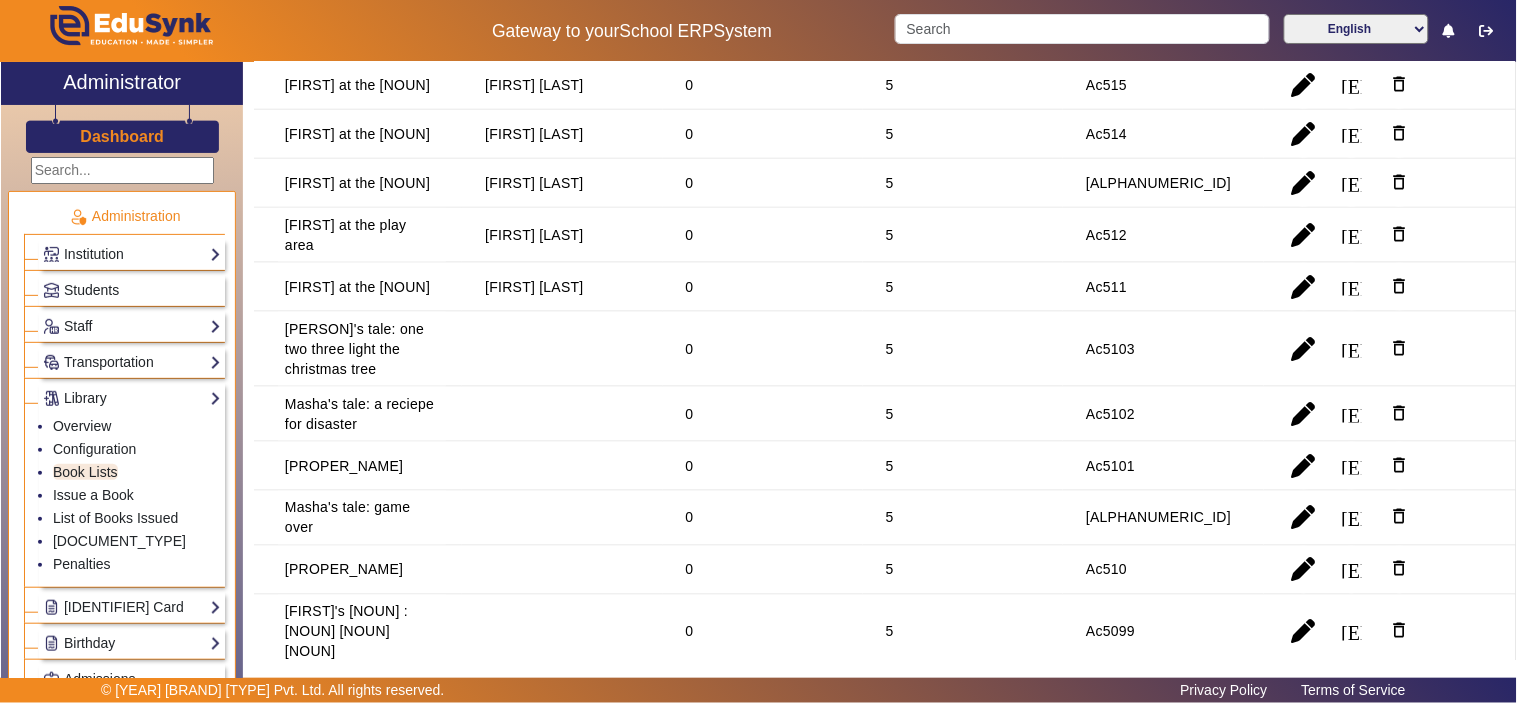 type 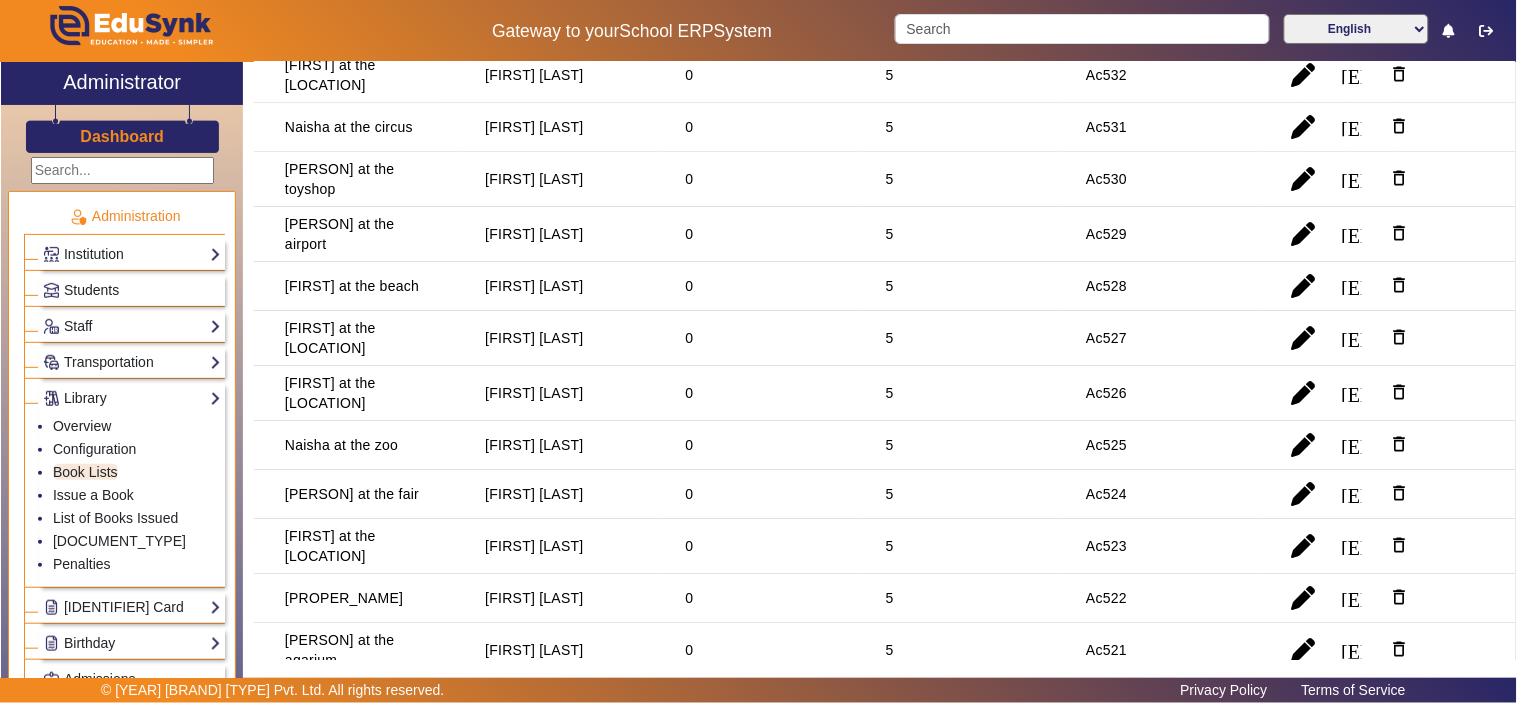 scroll, scrollTop: 11144, scrollLeft: 0, axis: vertical 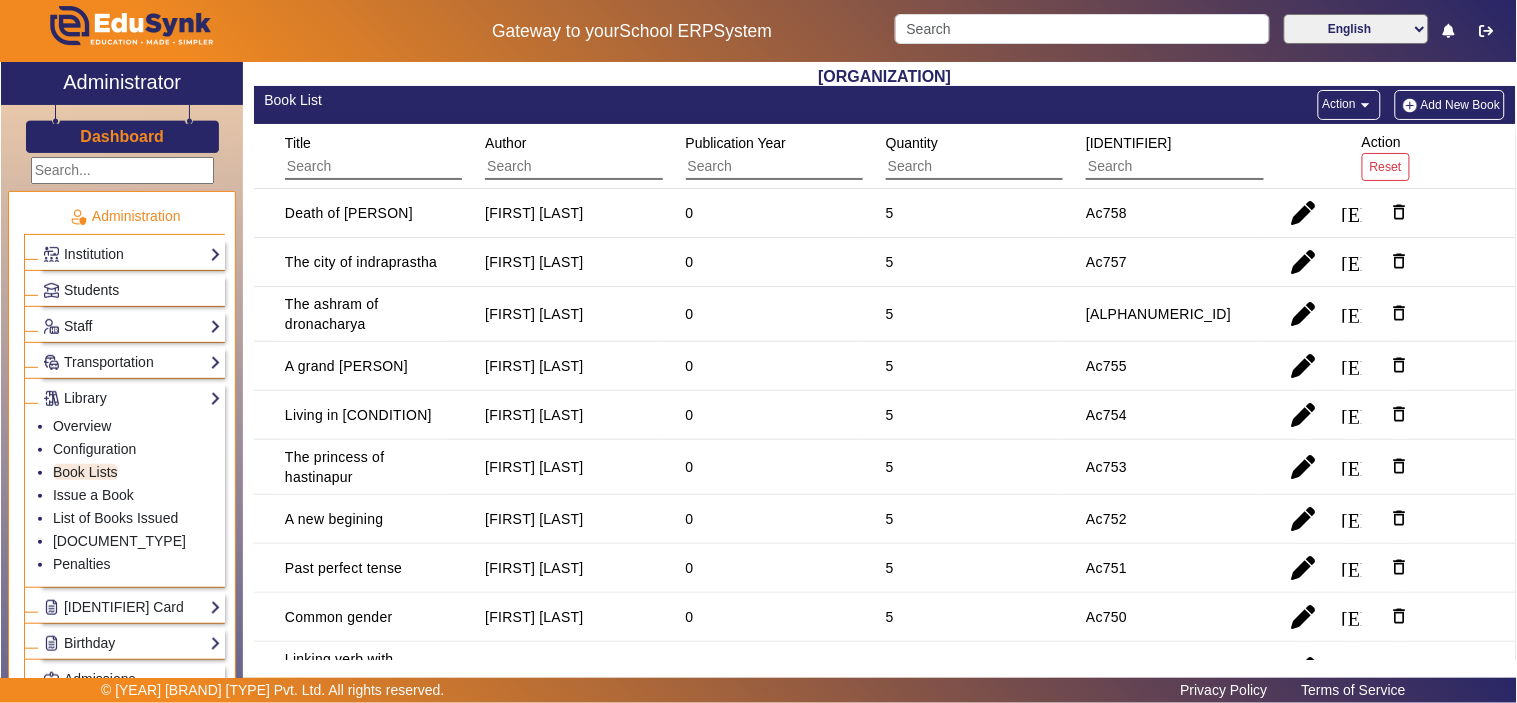 click at bounding box center (1175, 167) 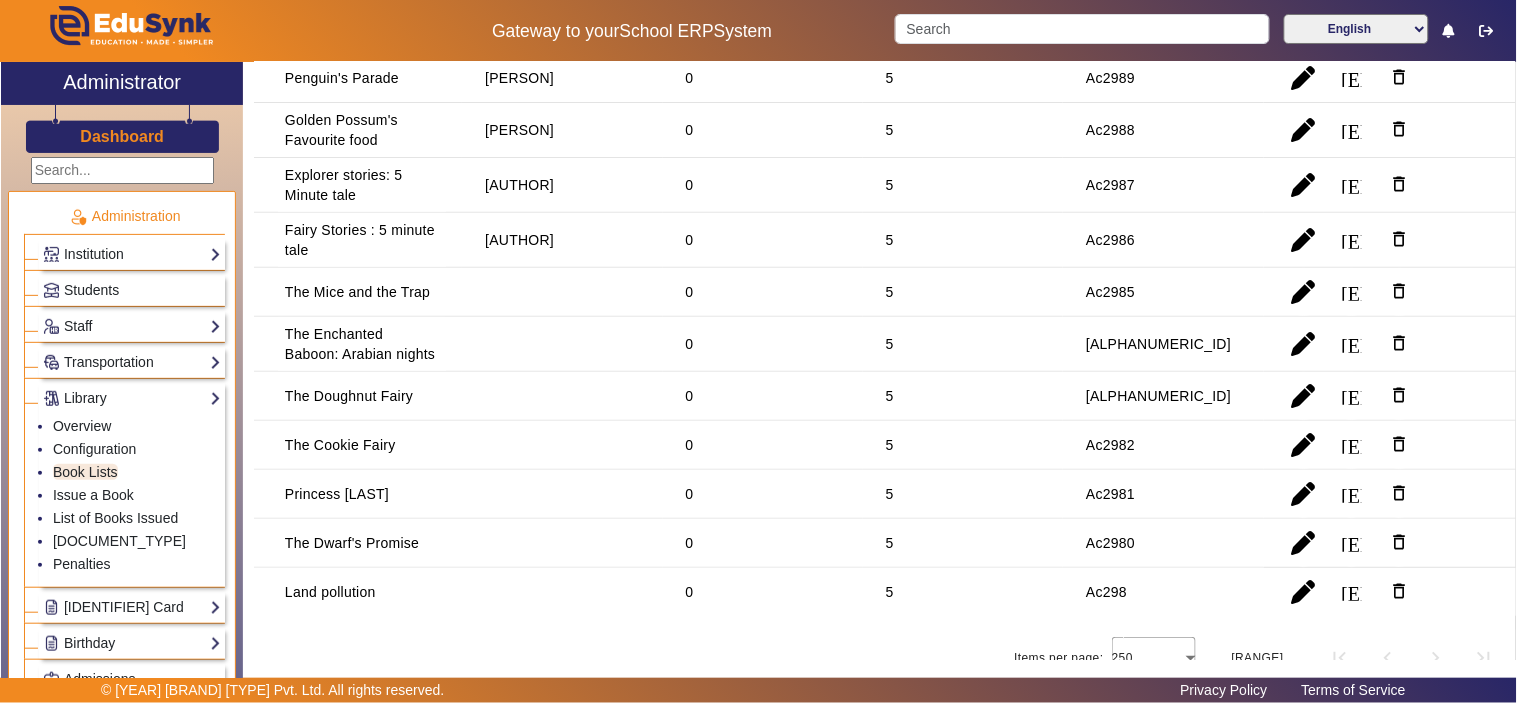 scroll, scrollTop: 162, scrollLeft: 0, axis: vertical 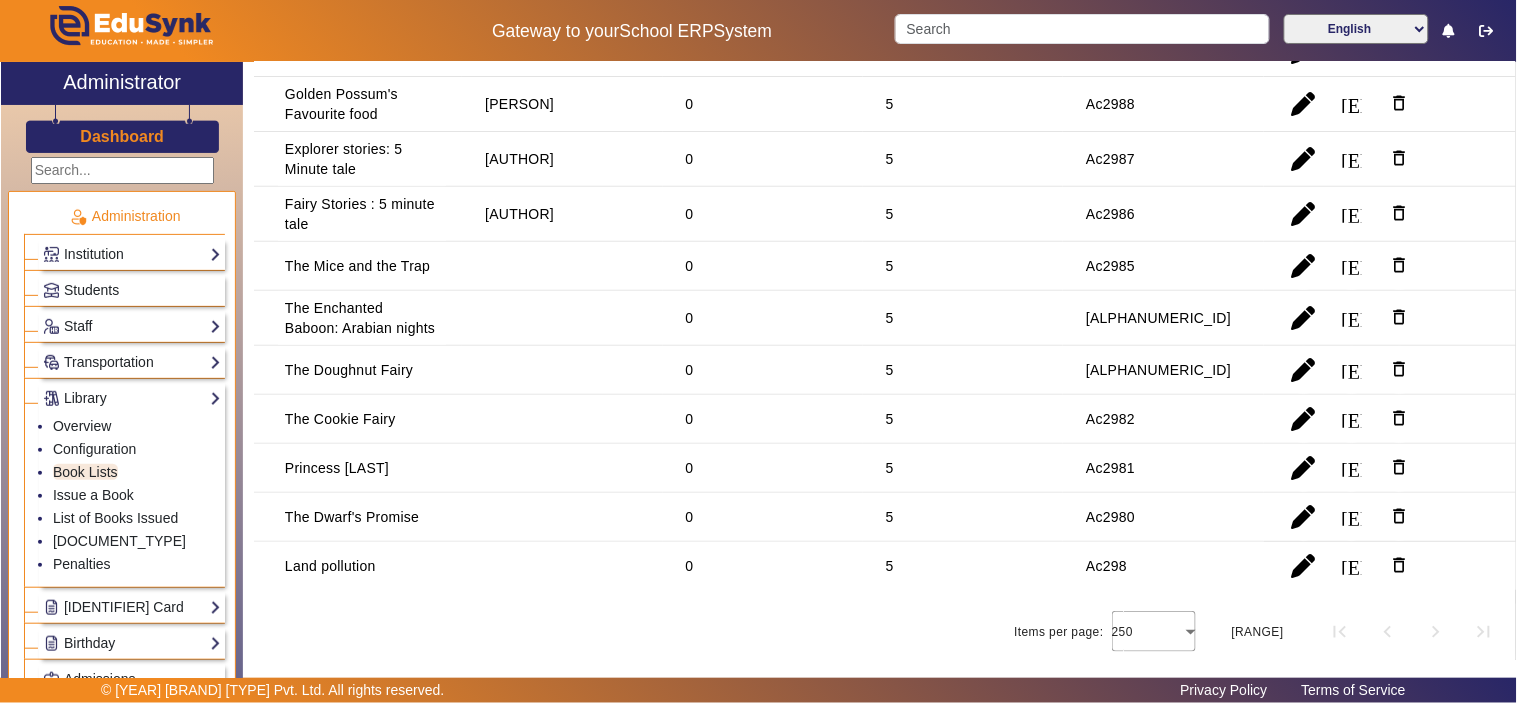 click on "Ac298" 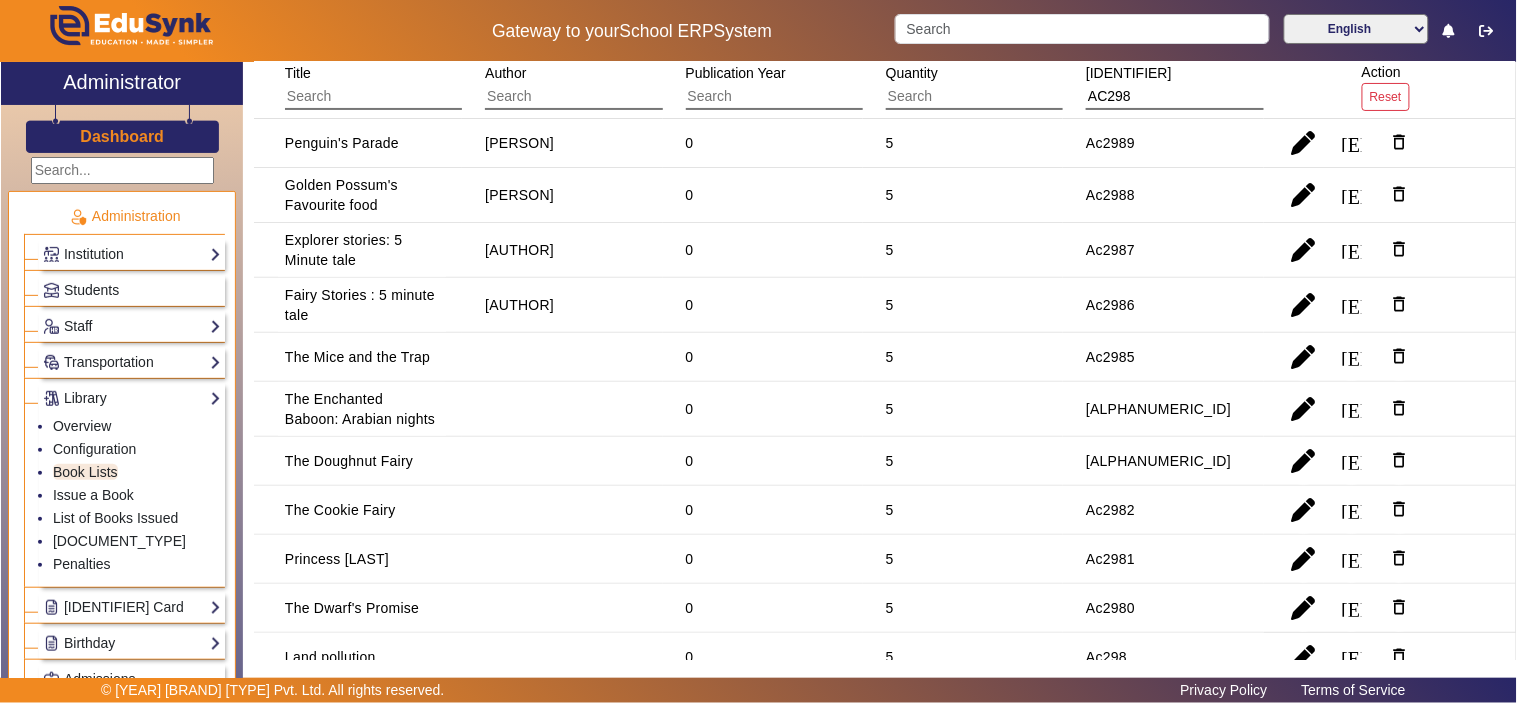scroll, scrollTop: 0, scrollLeft: 0, axis: both 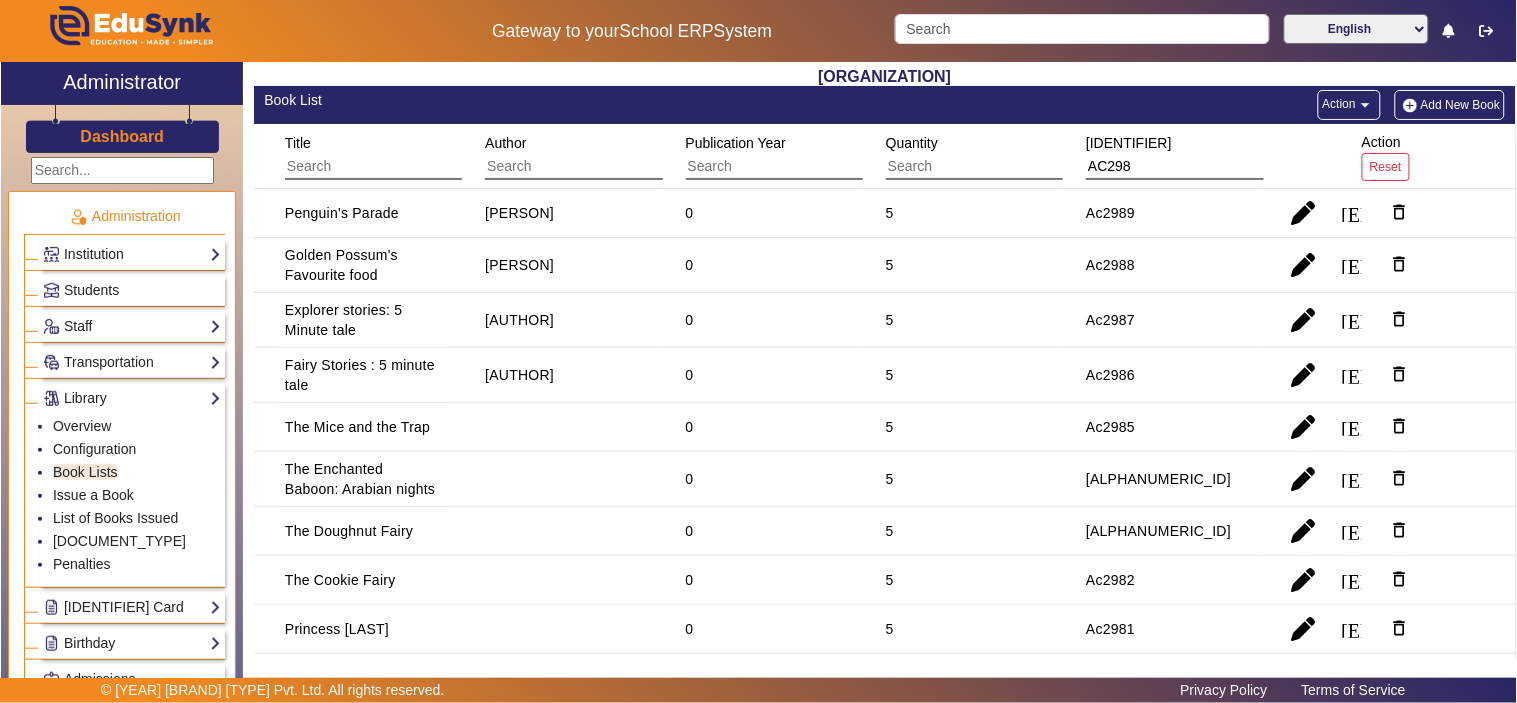 click on "AC298" at bounding box center (1175, 167) 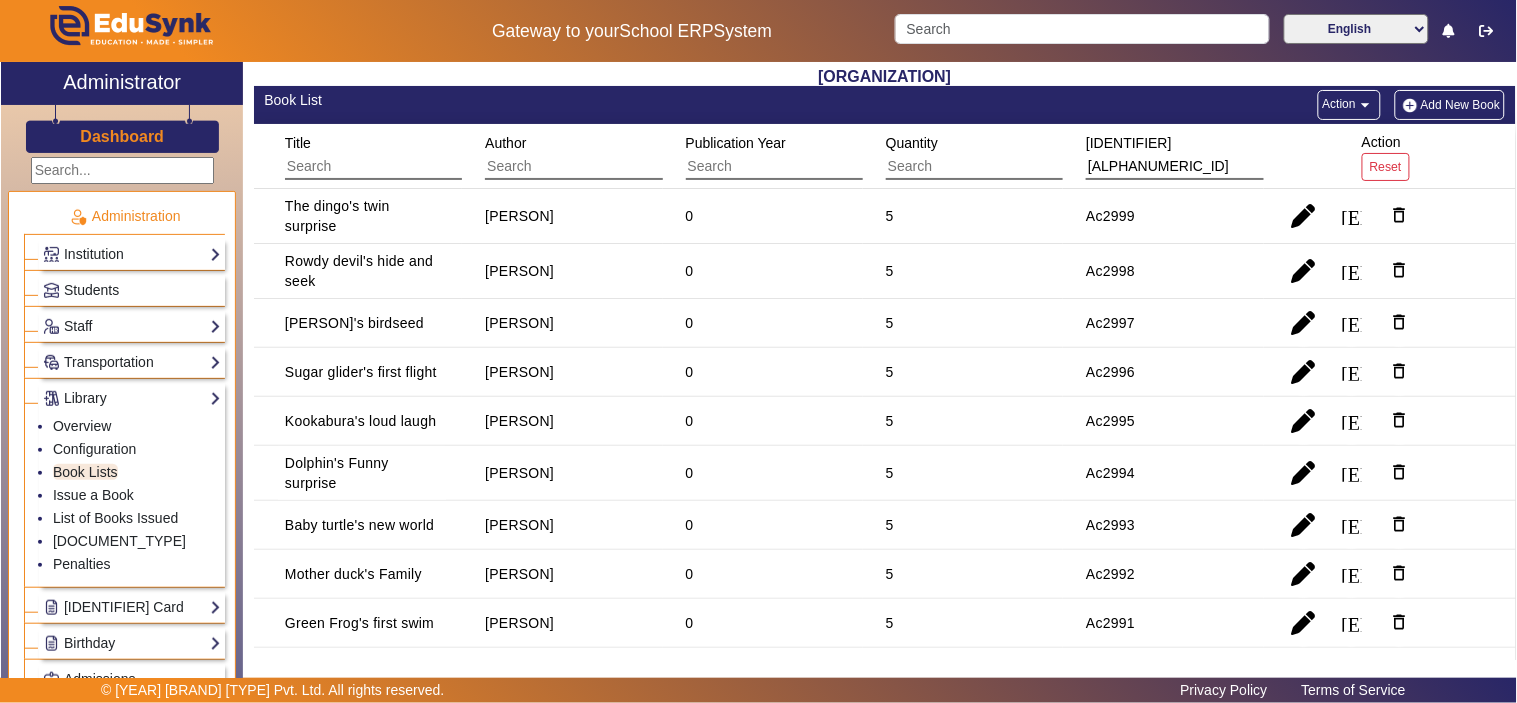 type on "AC299" 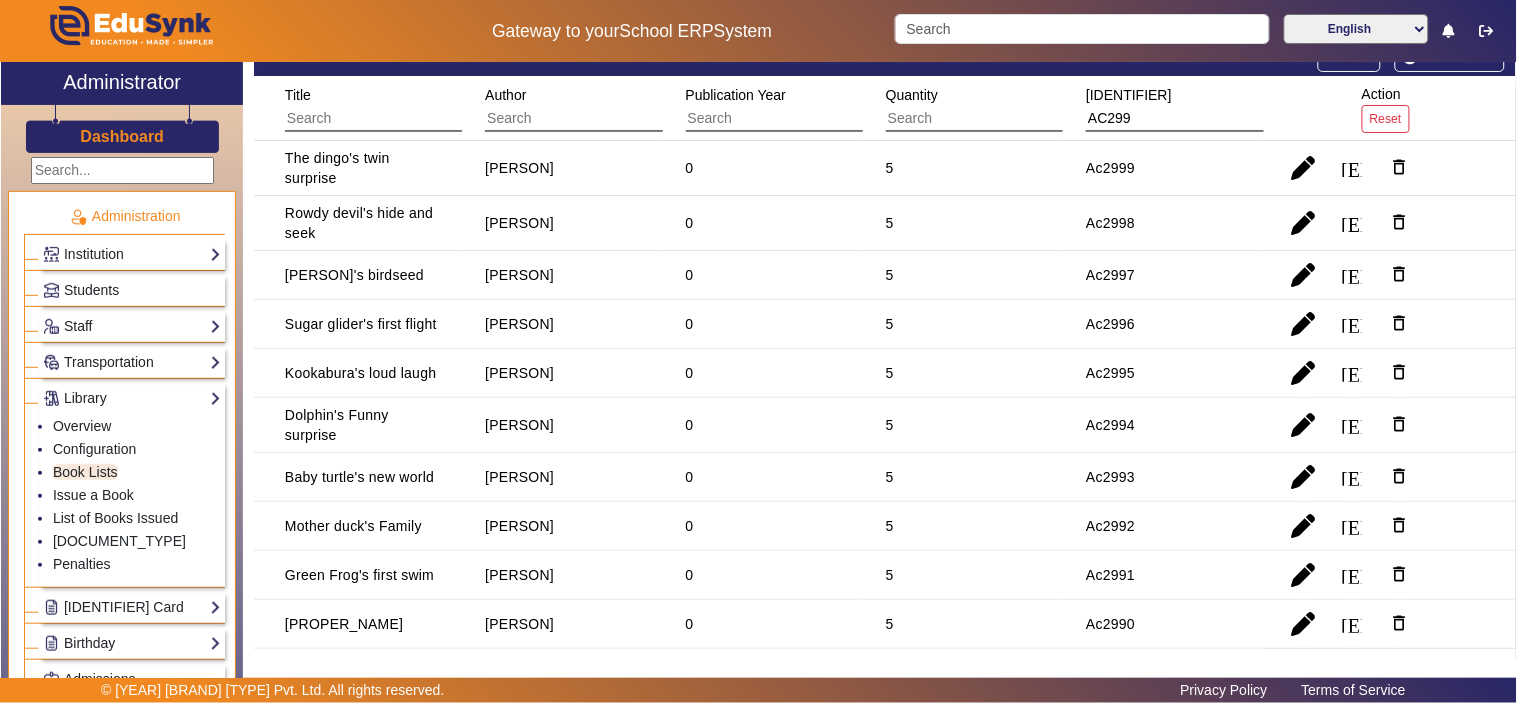 scroll, scrollTop: 0, scrollLeft: 0, axis: both 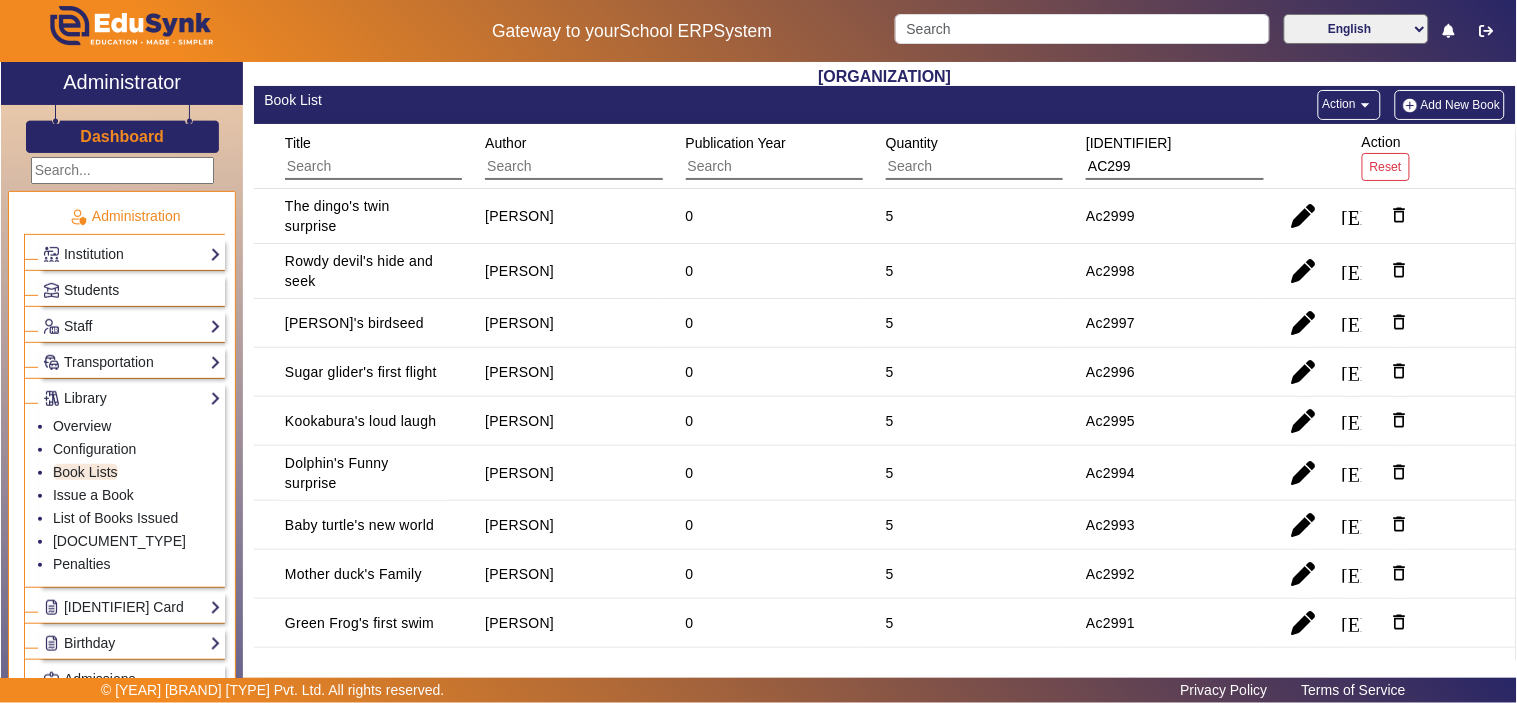 drag, startPoint x: 1141, startPoint y: 164, endPoint x: 1047, endPoint y: 161, distance: 94.04786 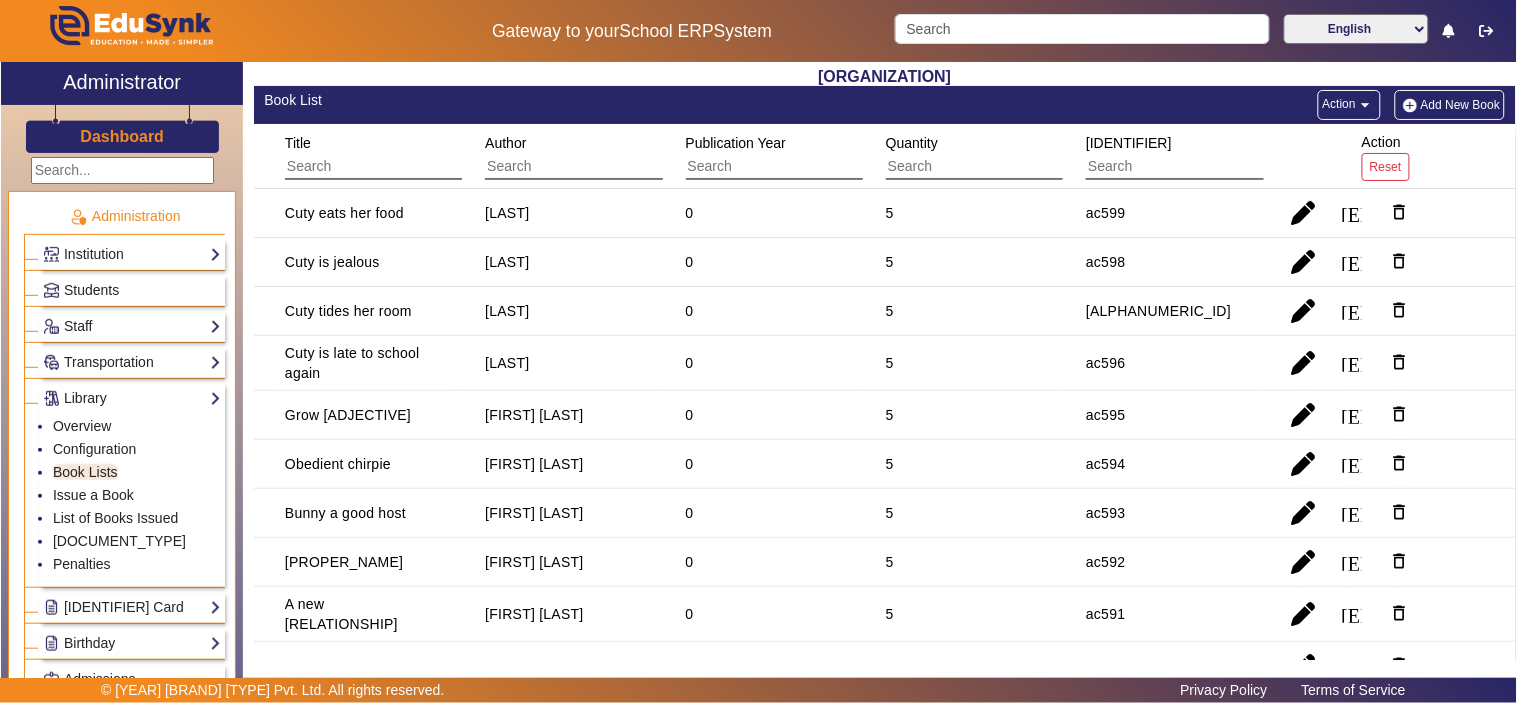 type 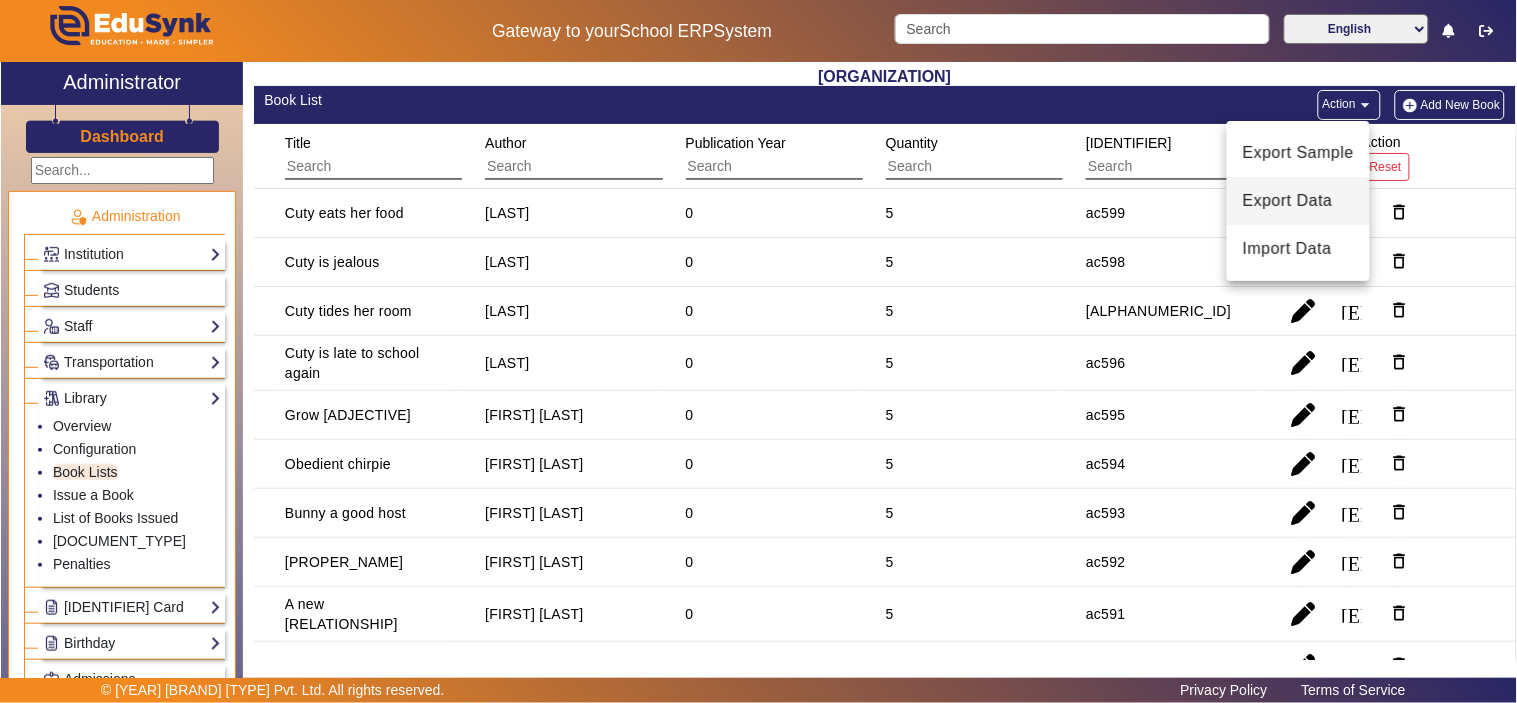 click on "Export Data" at bounding box center [1298, 201] 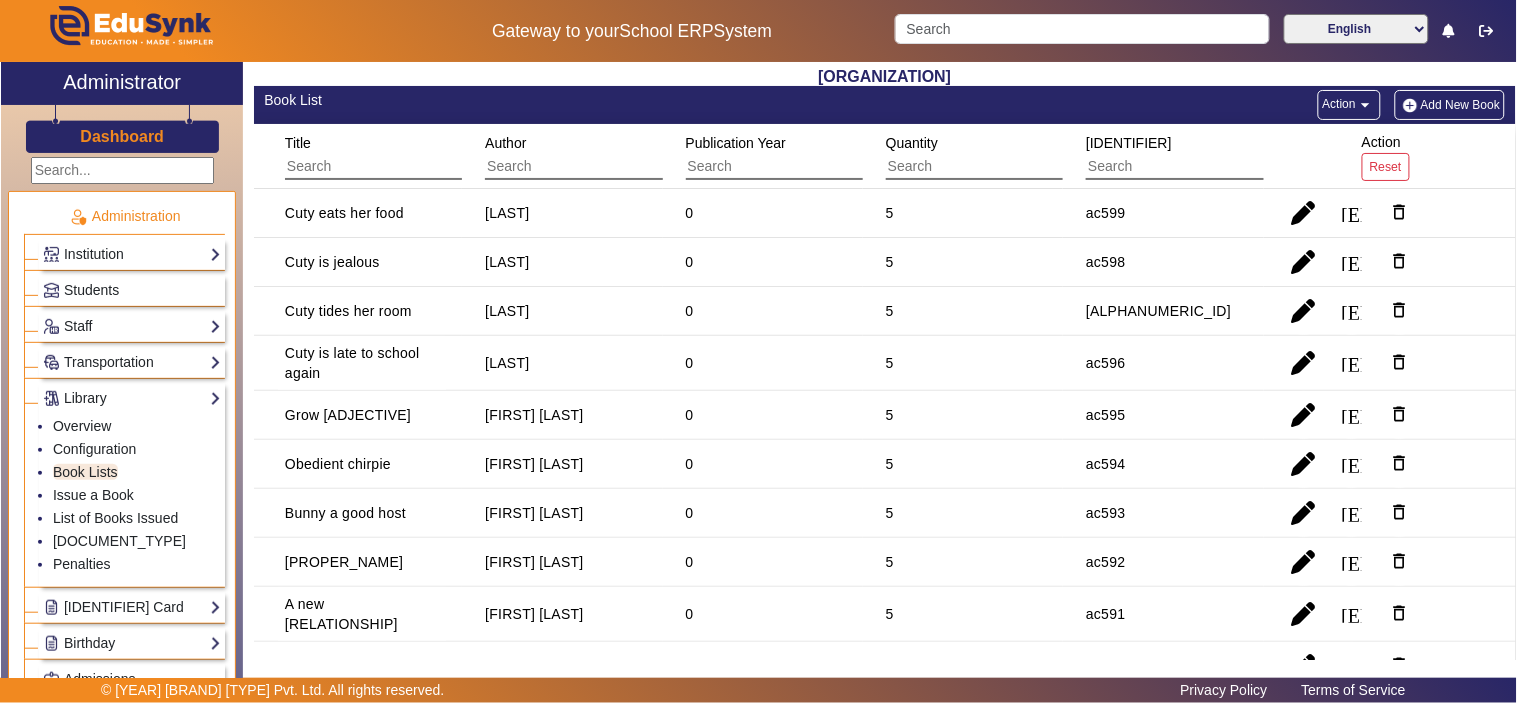 click on "arrow_drop_down" 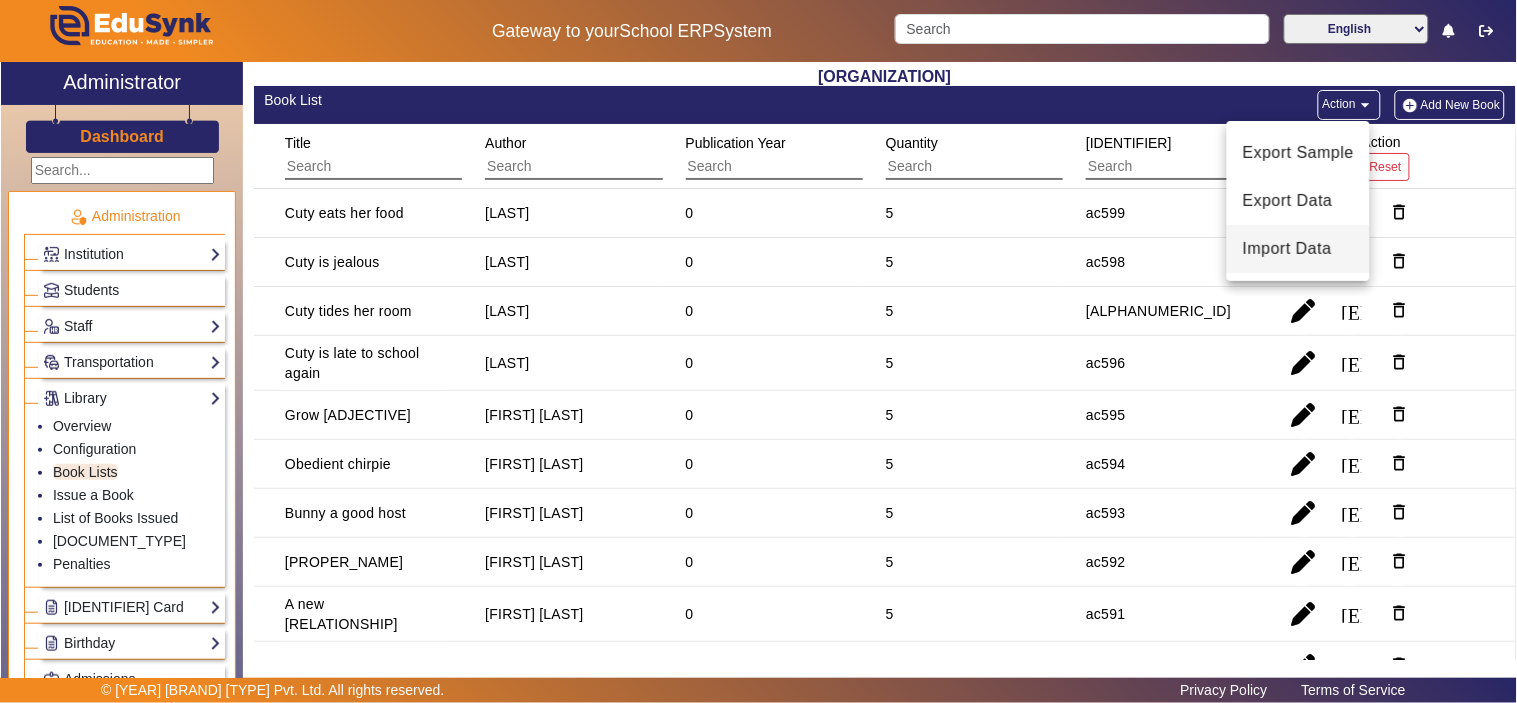 click on "Import Data" at bounding box center (1298, 249) 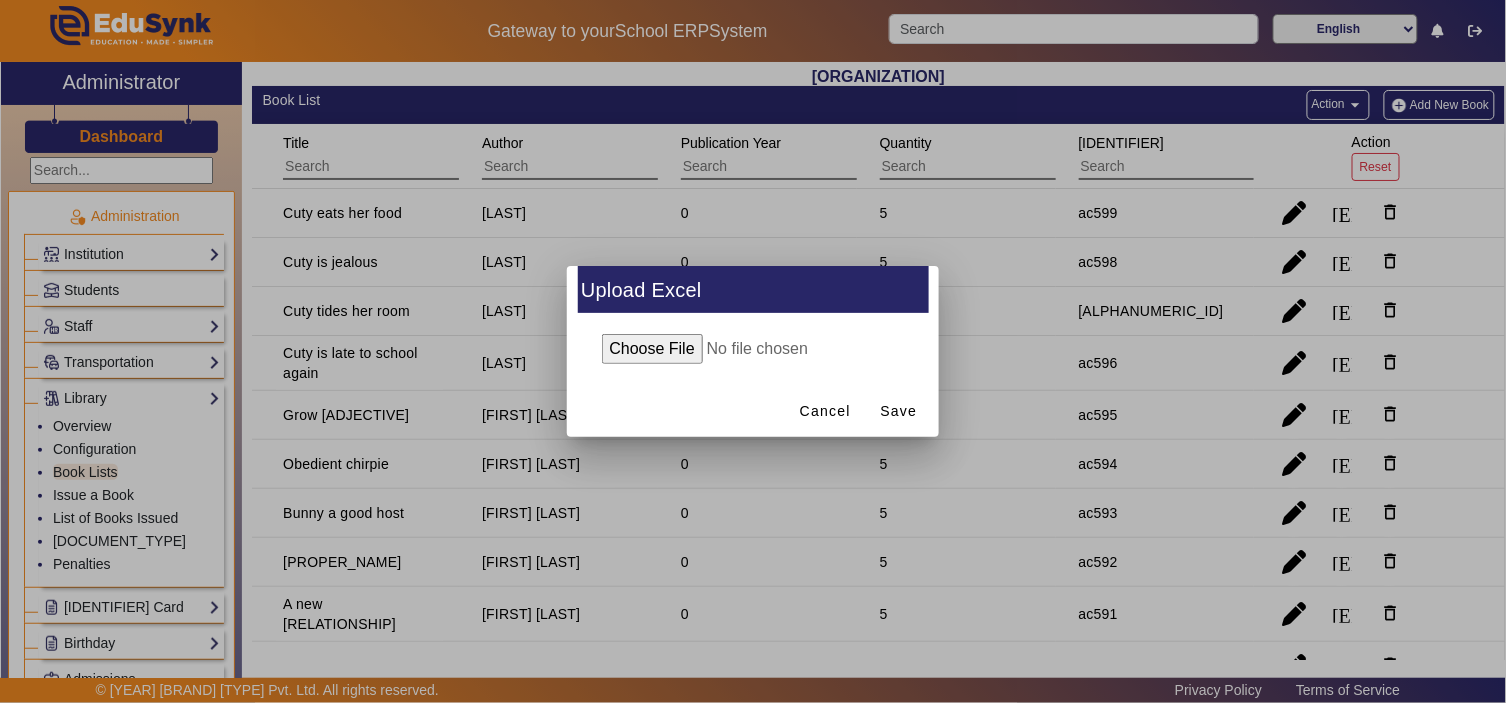 click at bounding box center (753, 349) 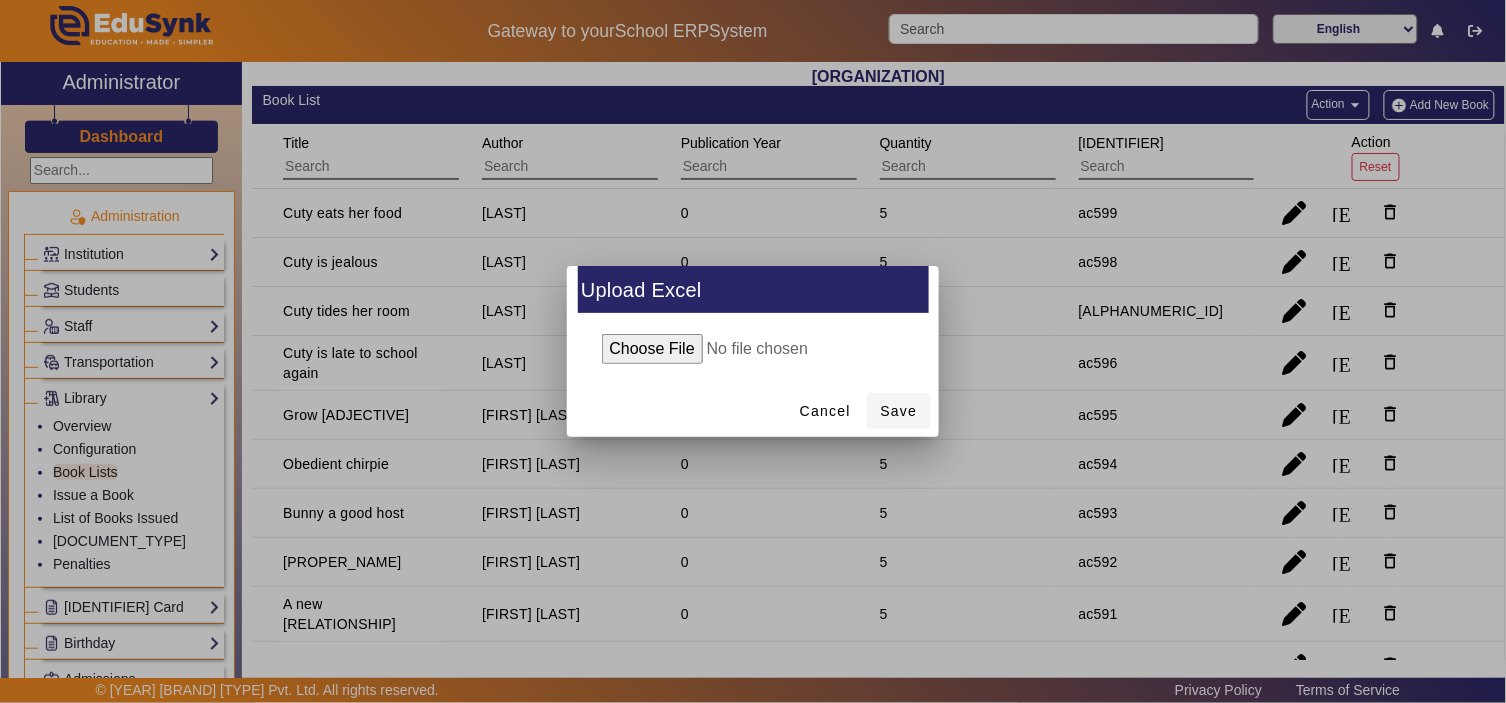 click on "Save" at bounding box center [899, 411] 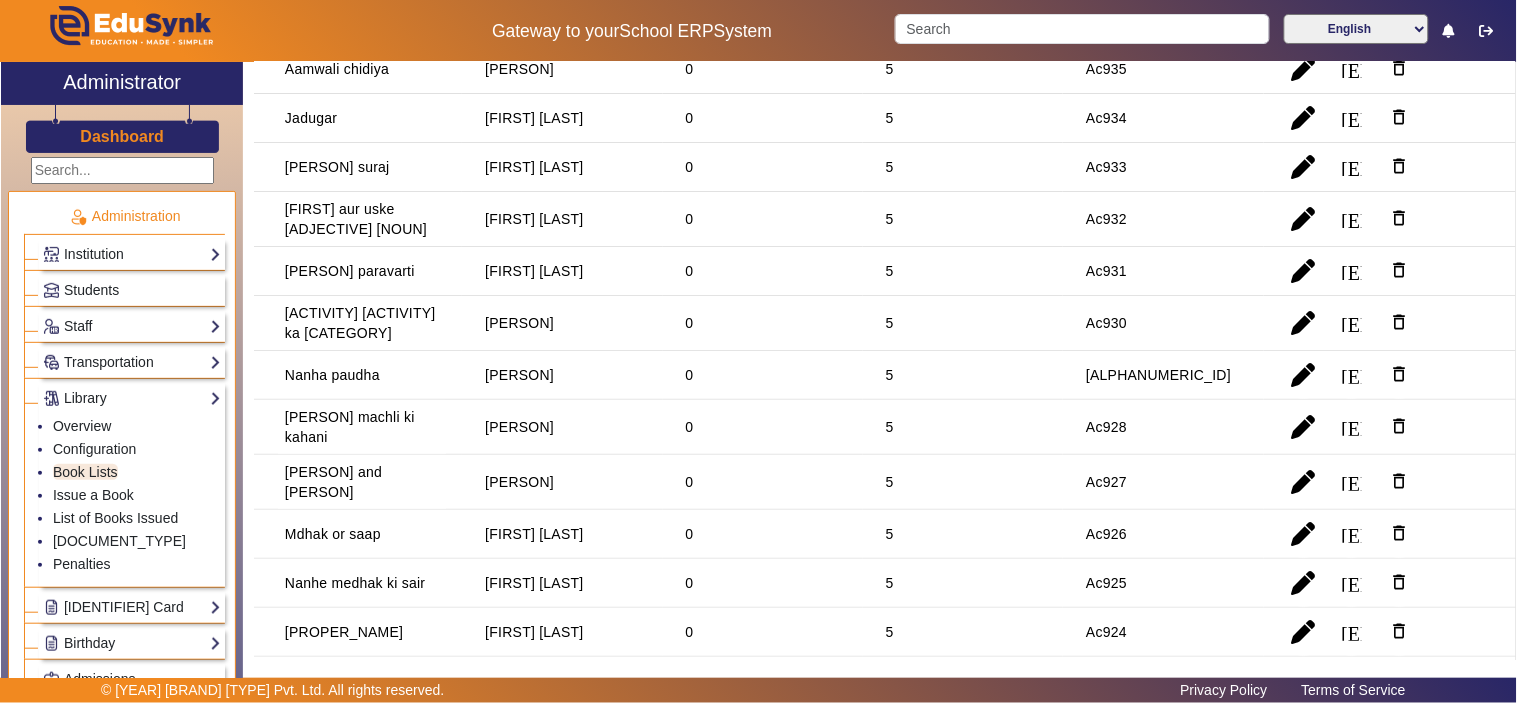 scroll, scrollTop: 0, scrollLeft: 0, axis: both 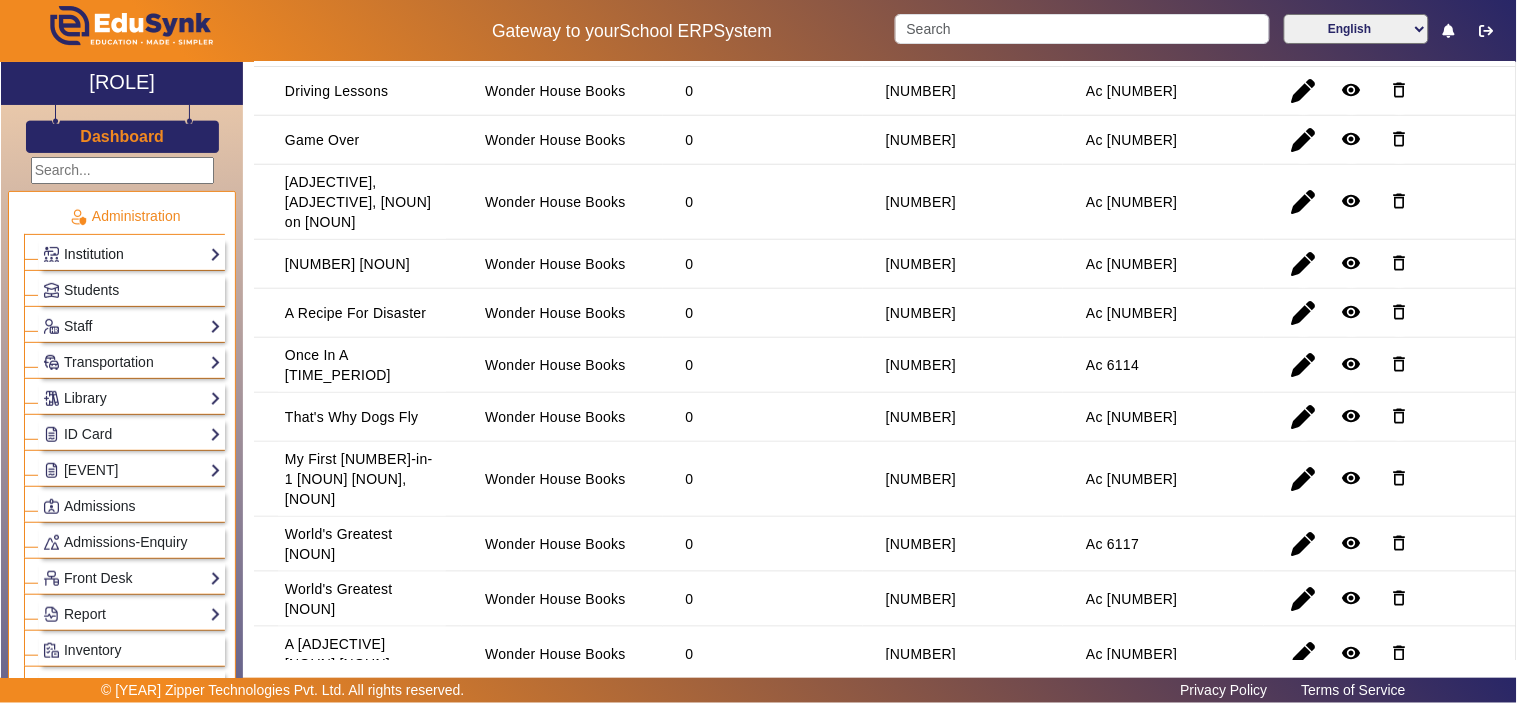 click on "Institution" 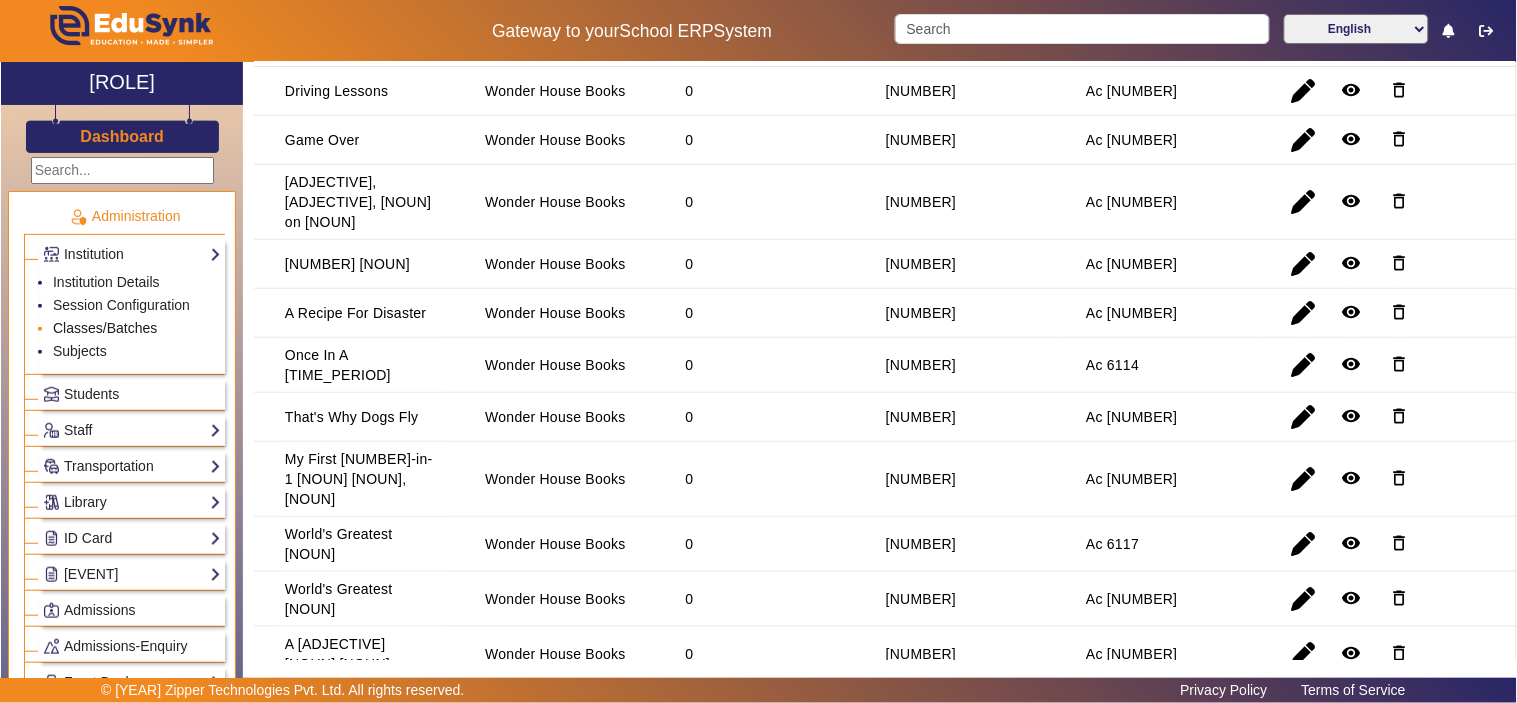 click on "Classes/Batches" 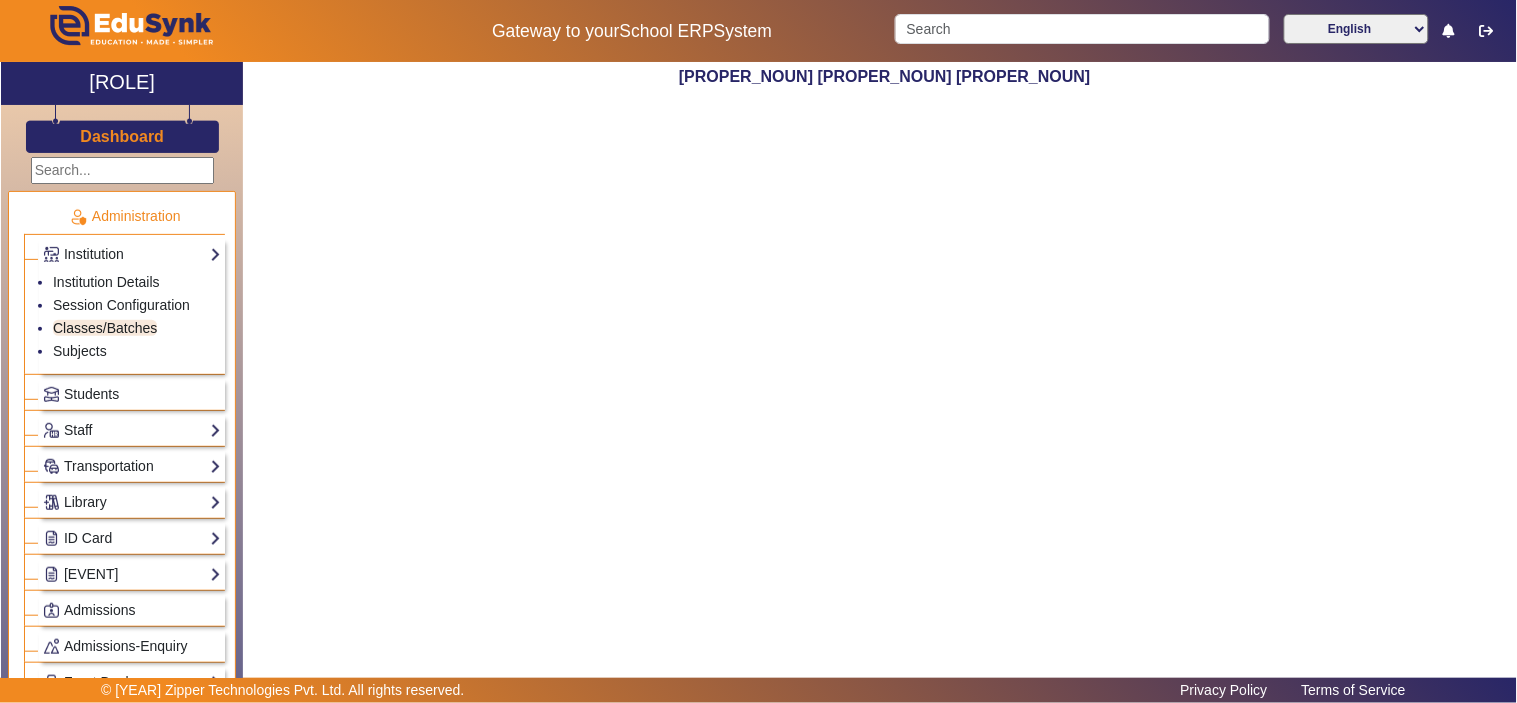 scroll, scrollTop: 0, scrollLeft: 0, axis: both 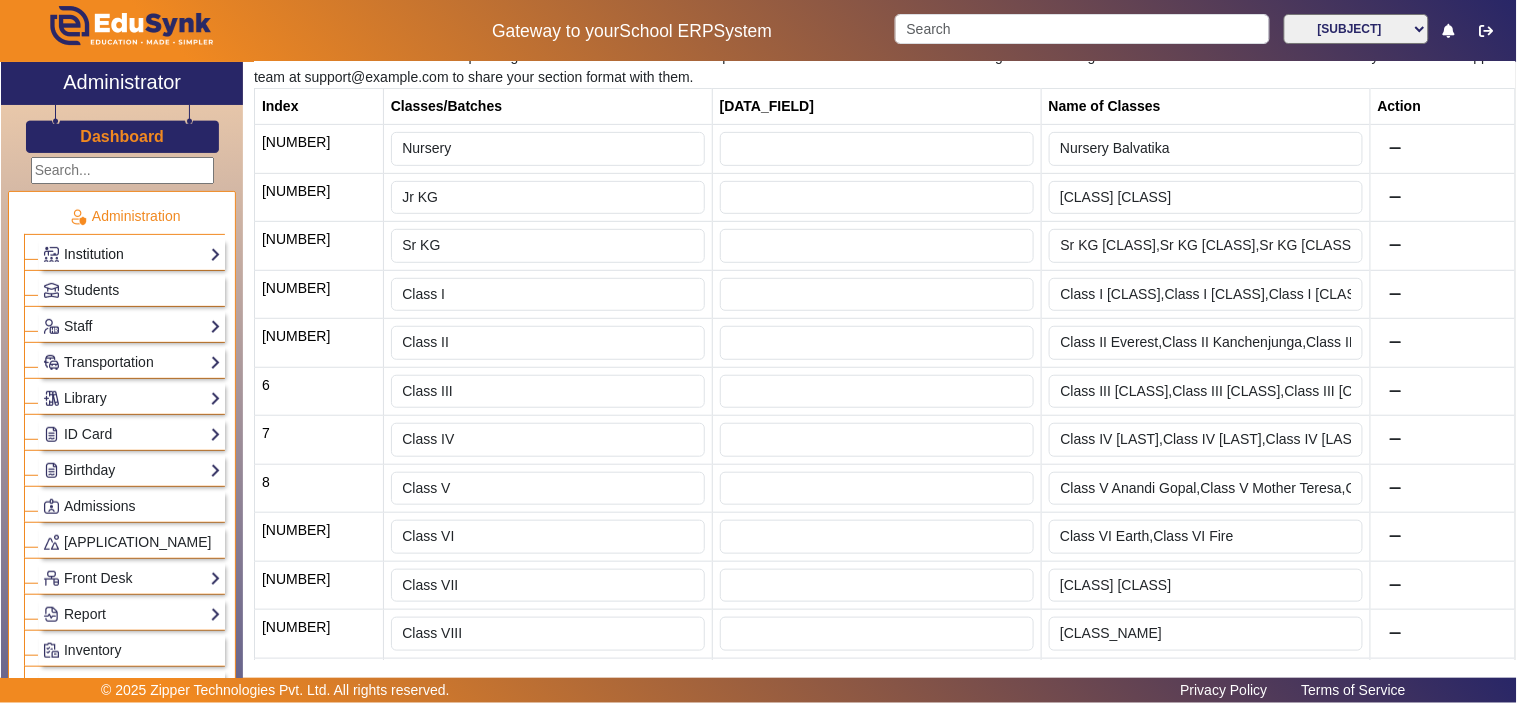 click on "Institution" 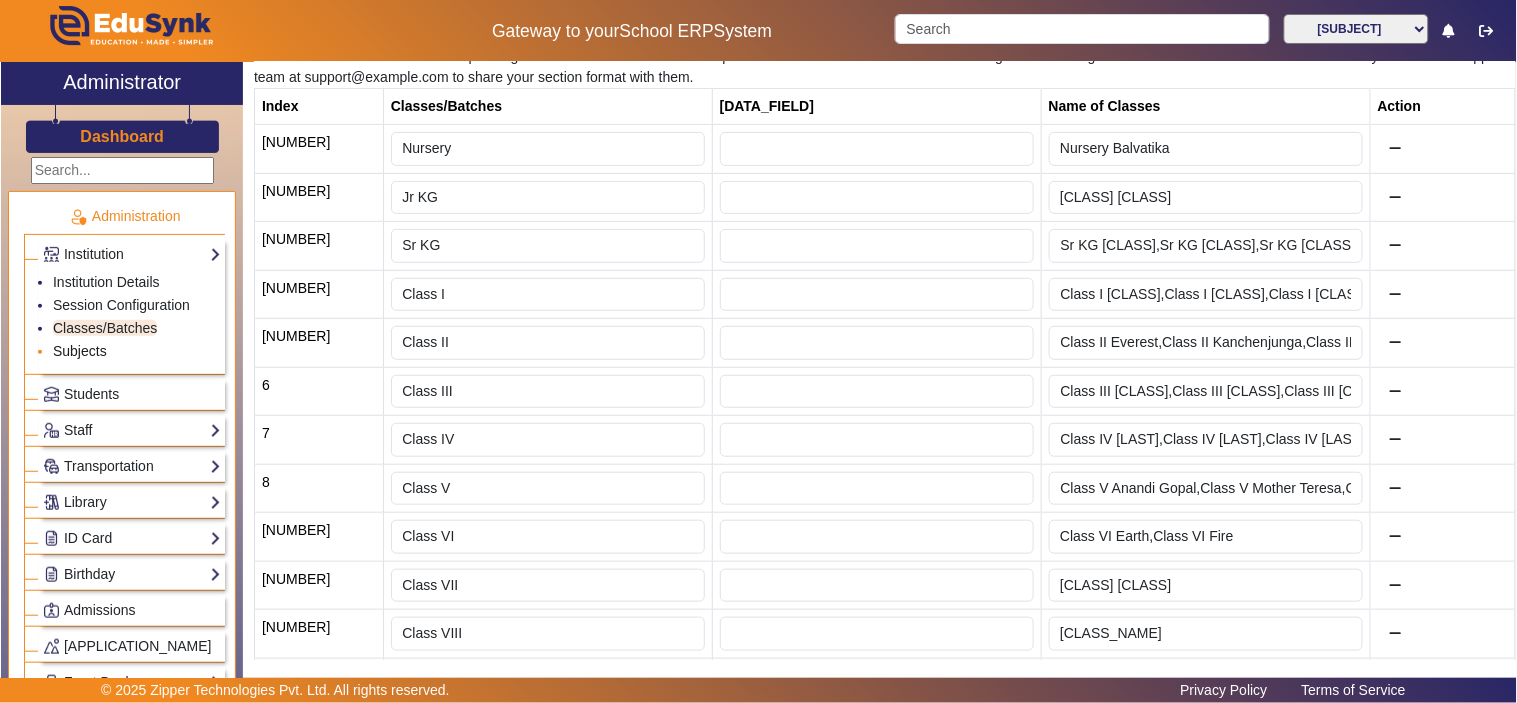click on "Subjects" 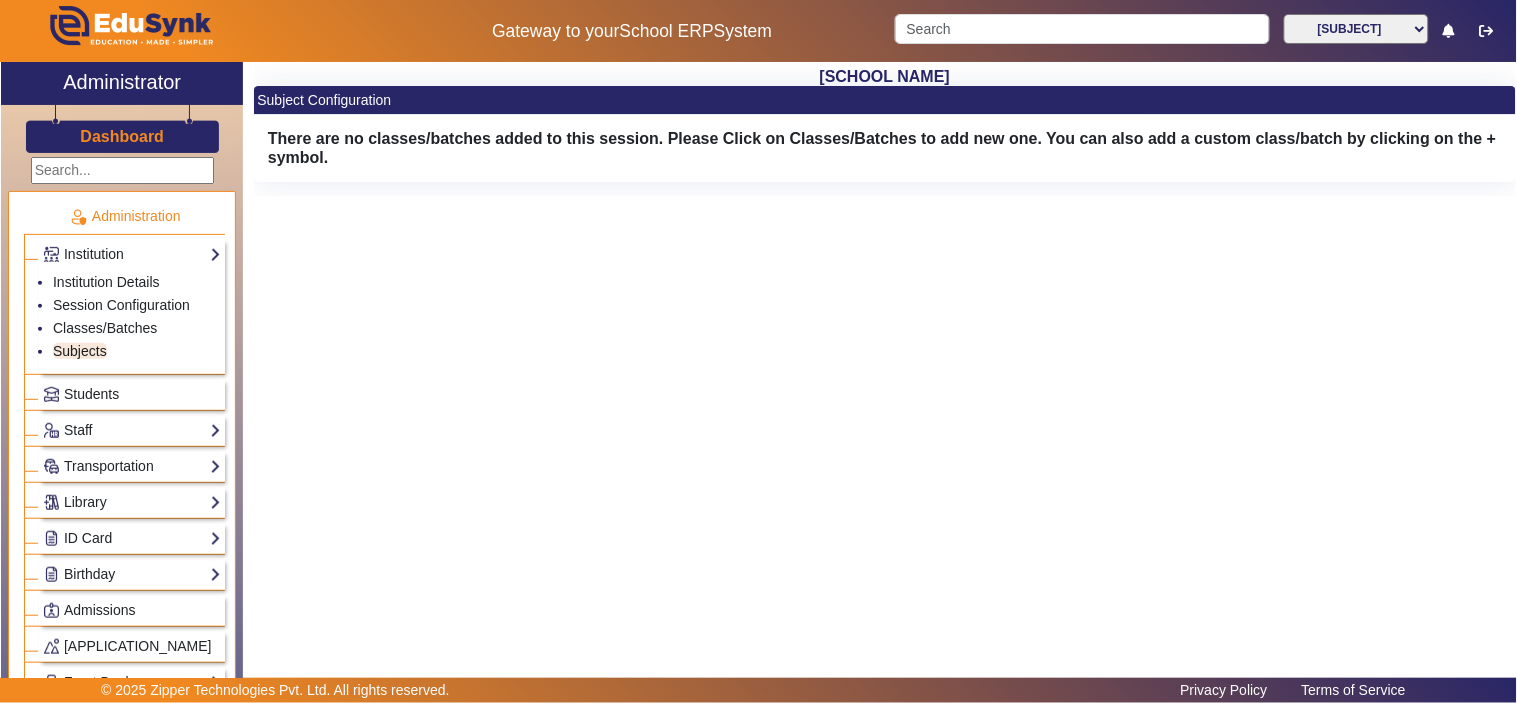 scroll, scrollTop: 0, scrollLeft: 0, axis: both 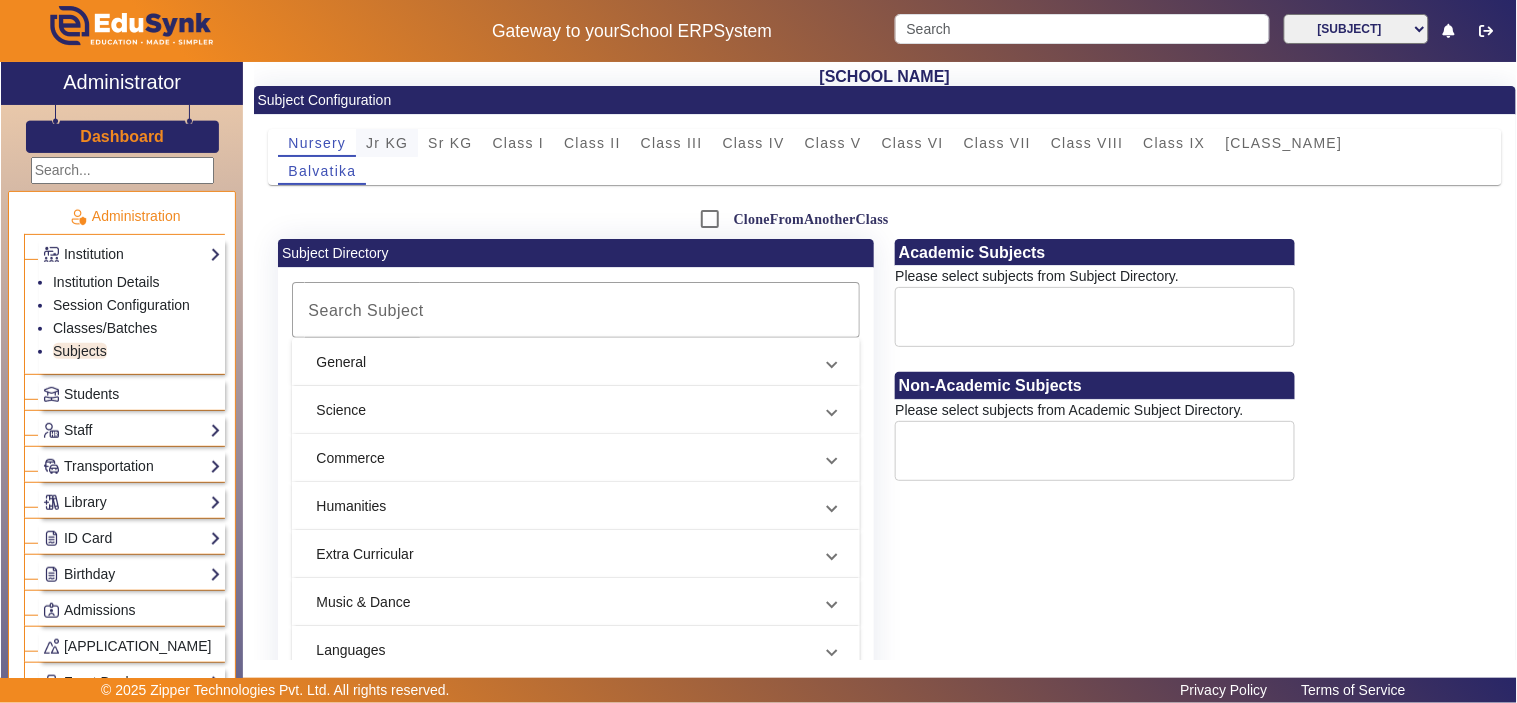 click on "Jr KG" at bounding box center [387, 143] 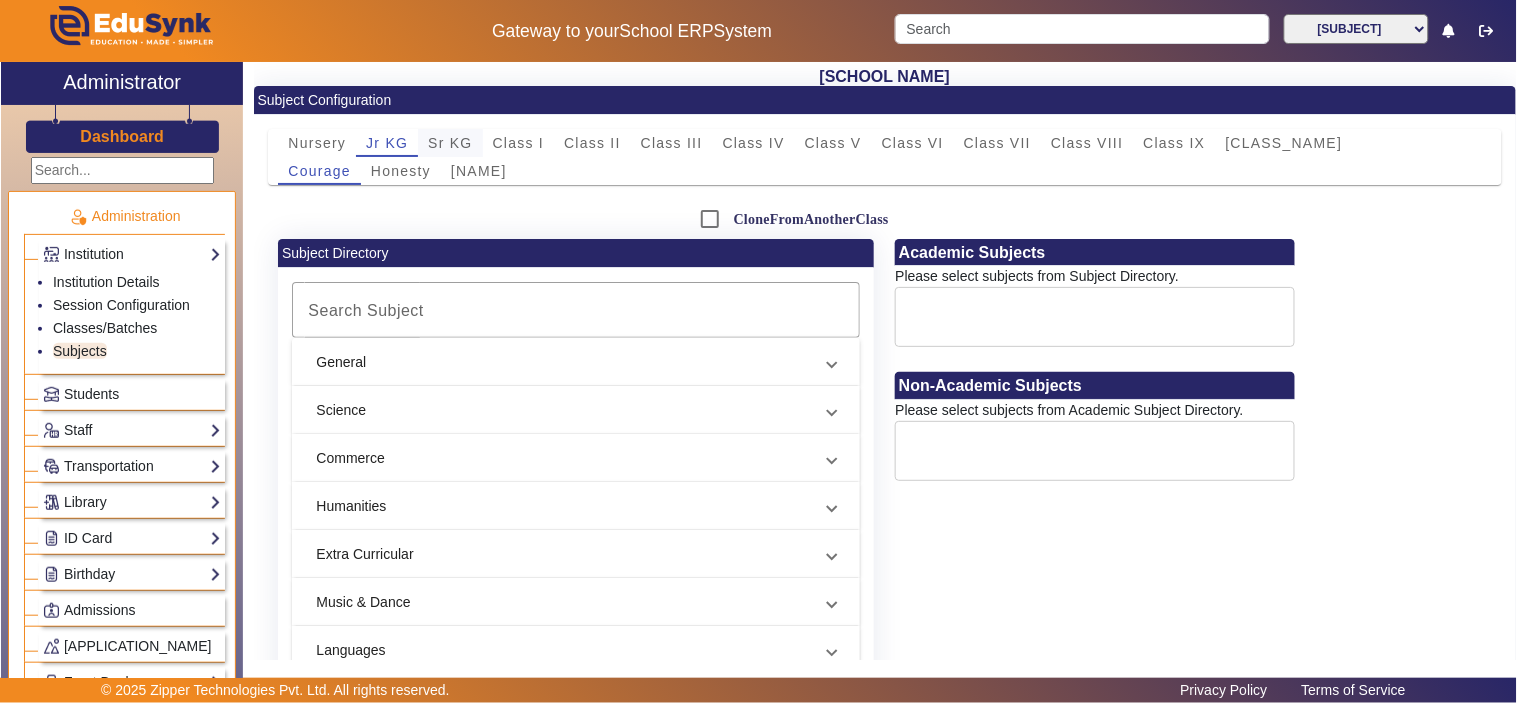 click on "Sr KG" at bounding box center [450, 143] 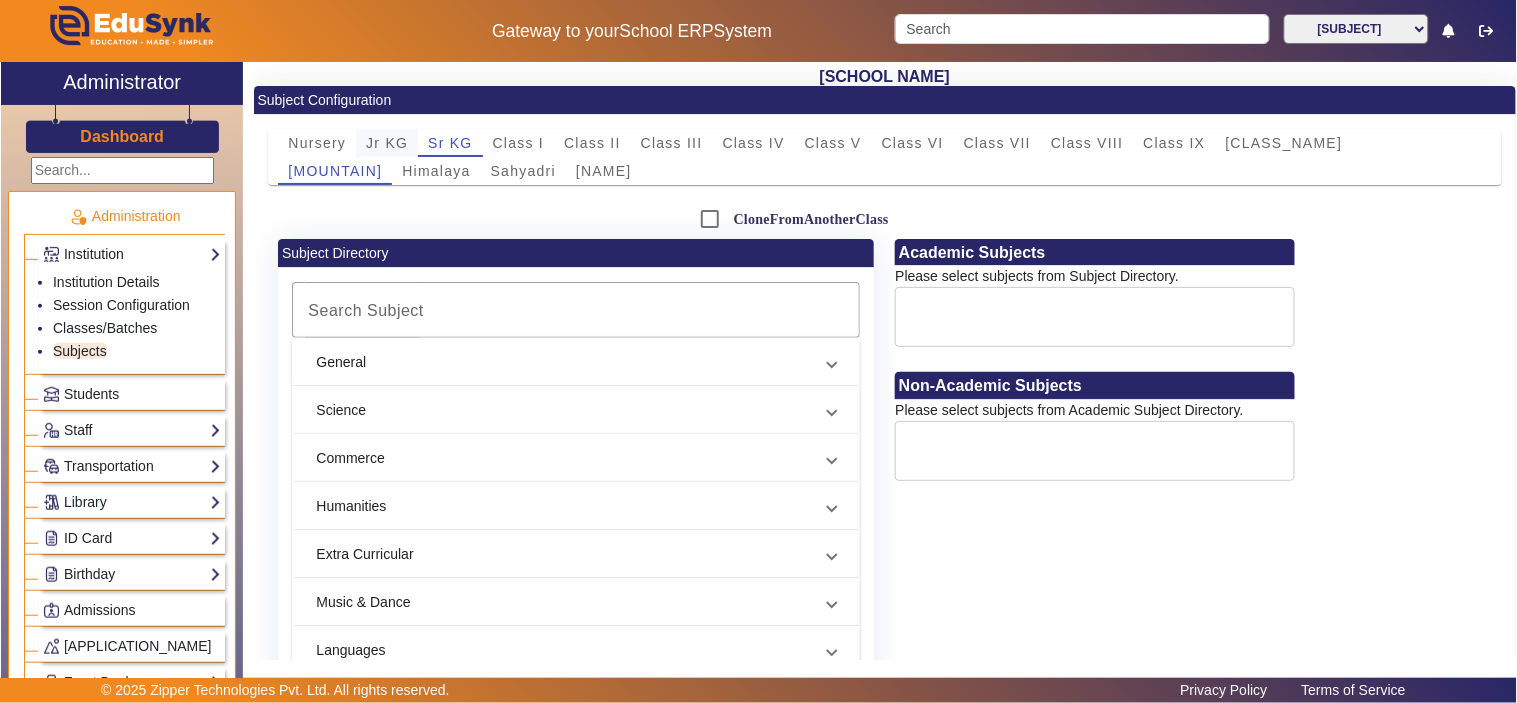 click on "Jr KG" at bounding box center (387, 143) 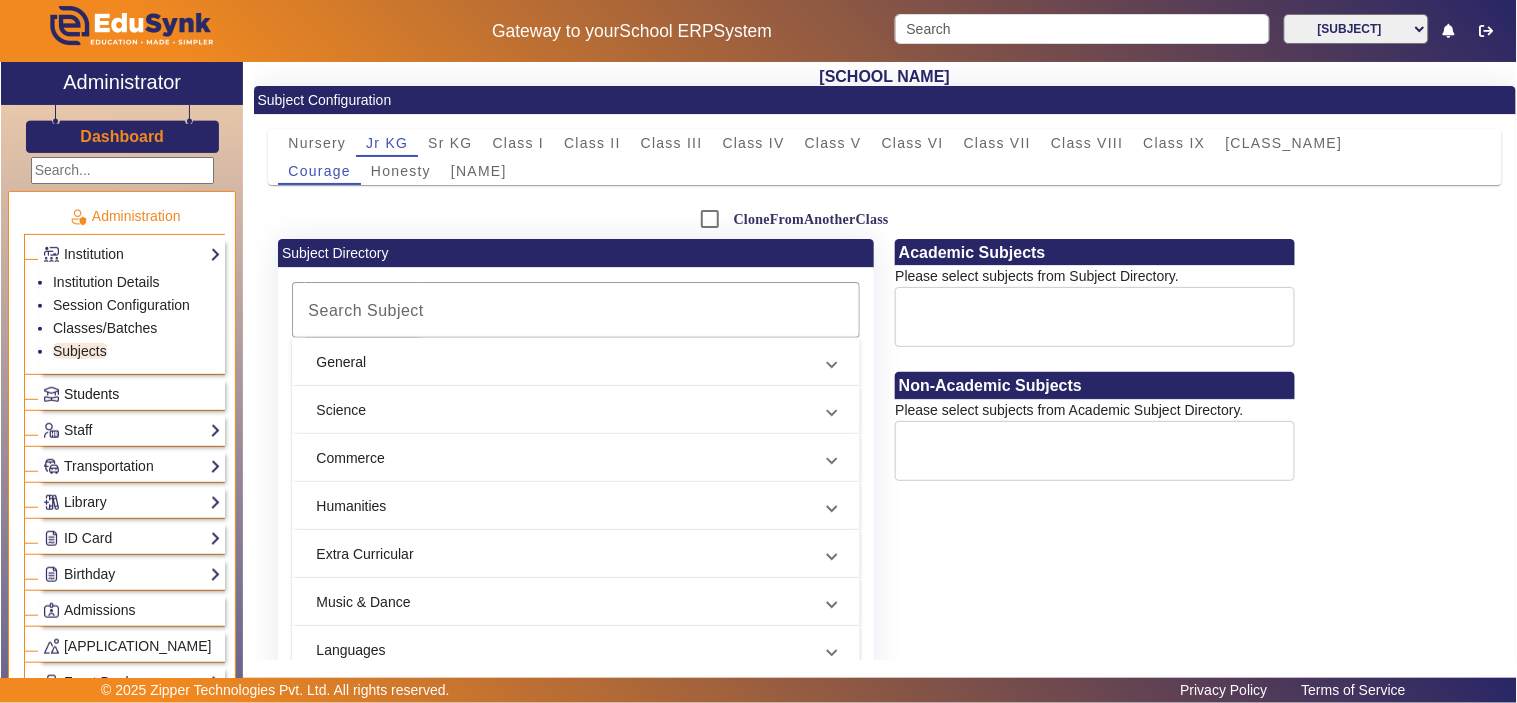 click on "Students" 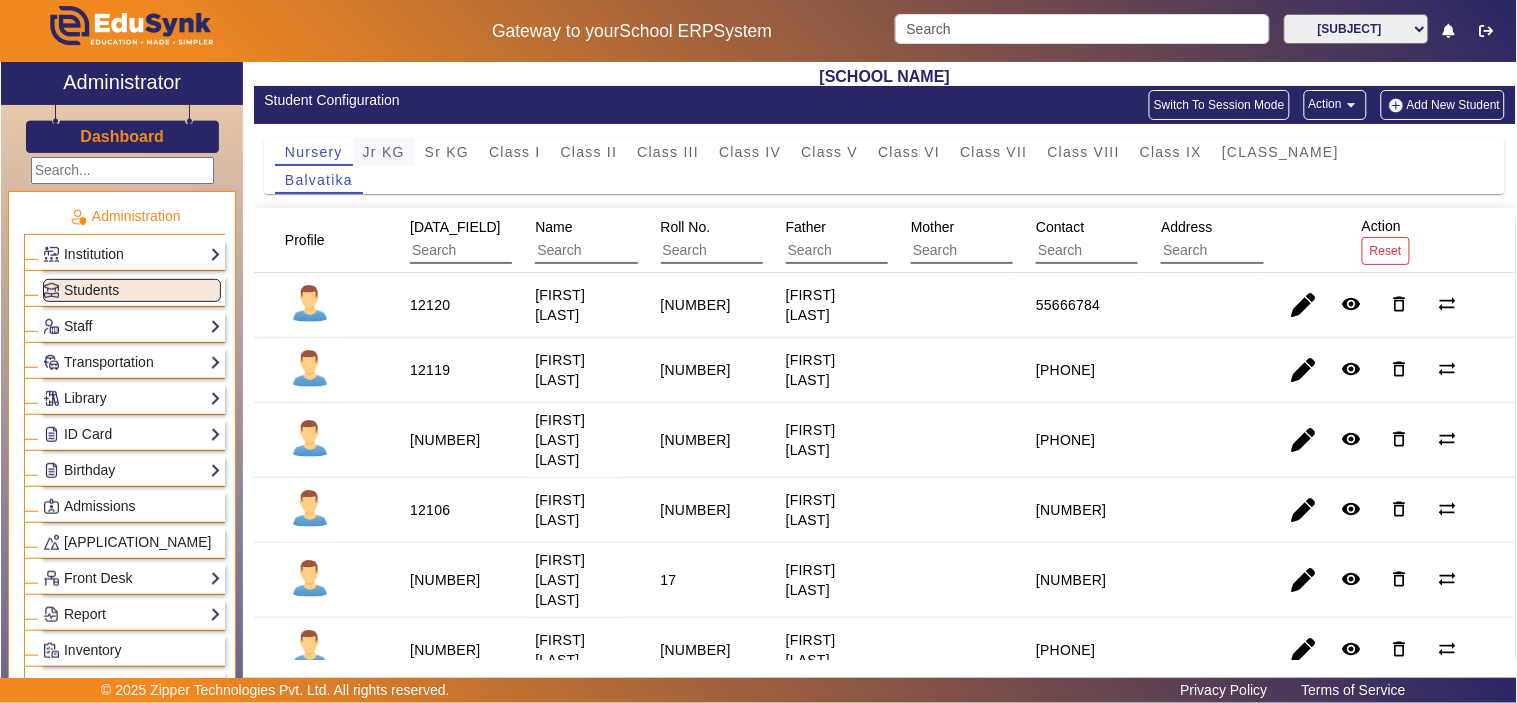 click on "Jr KG" at bounding box center (384, 152) 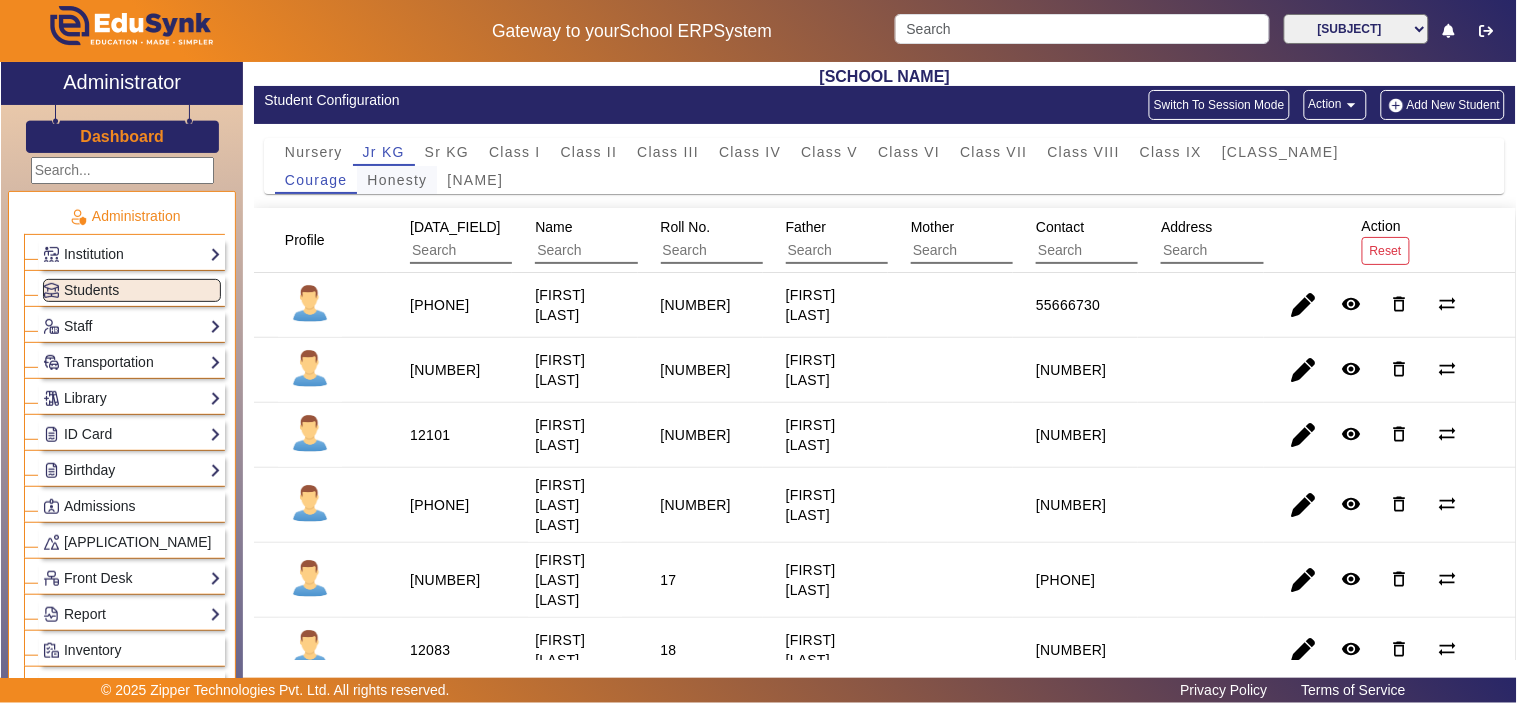 click on "Honesty" at bounding box center (397, 180) 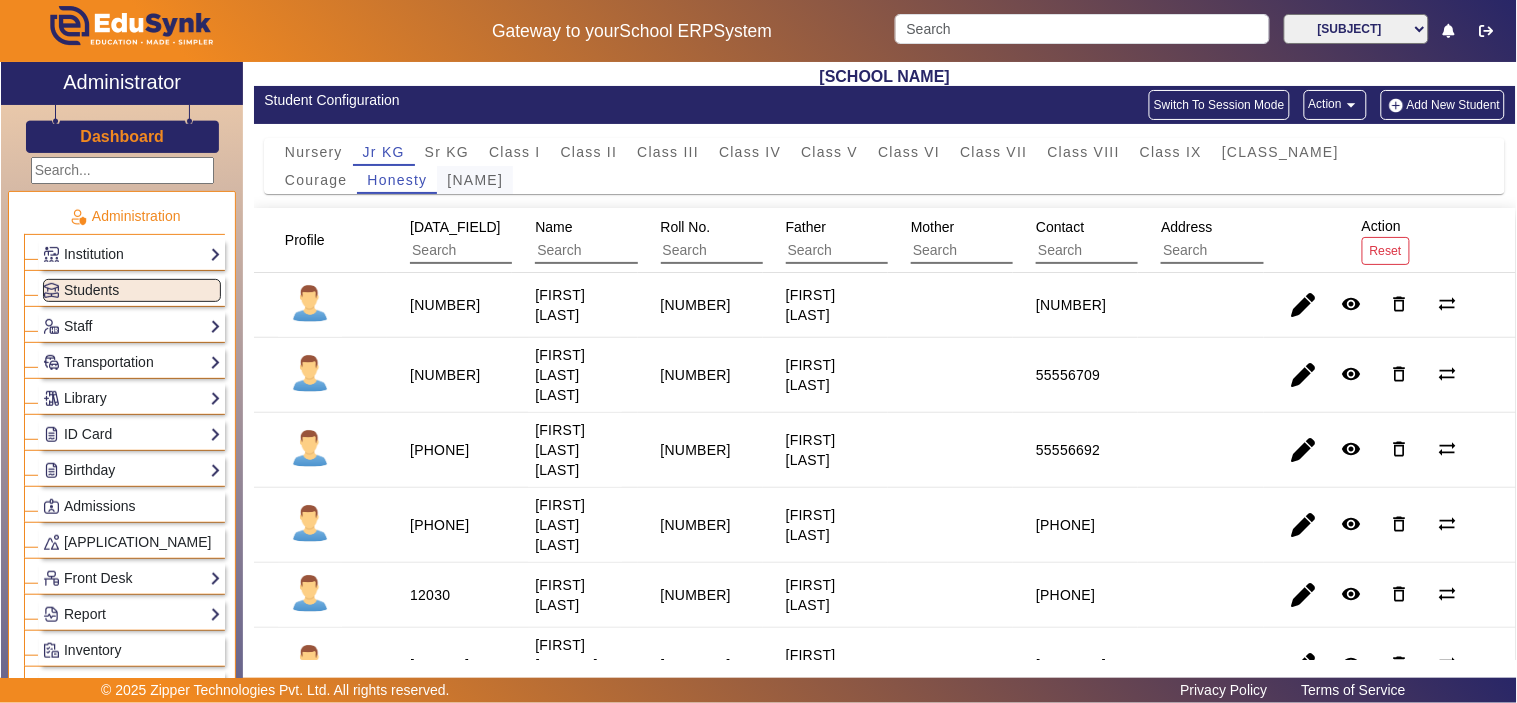 click on "Peace" at bounding box center (475, 180) 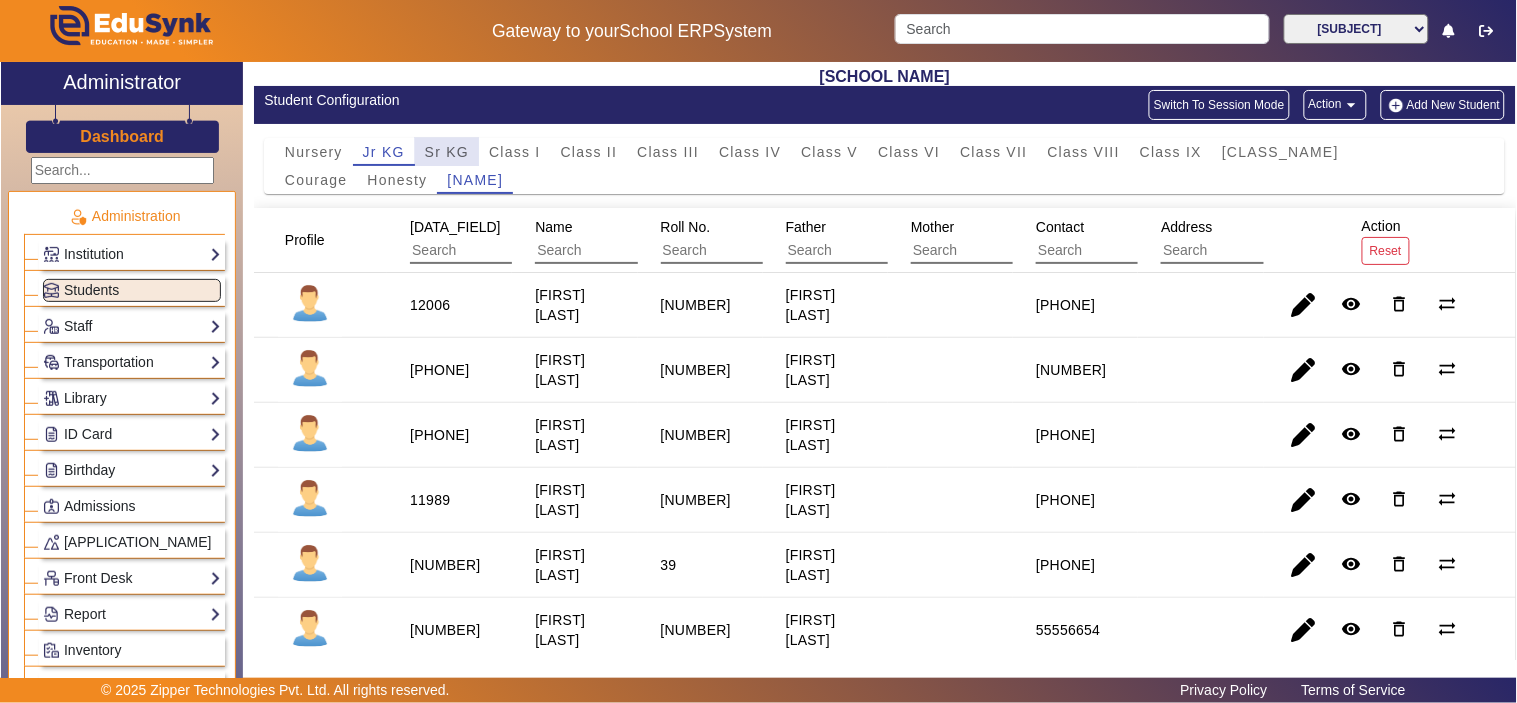 click on "Sr KG" at bounding box center (447, 152) 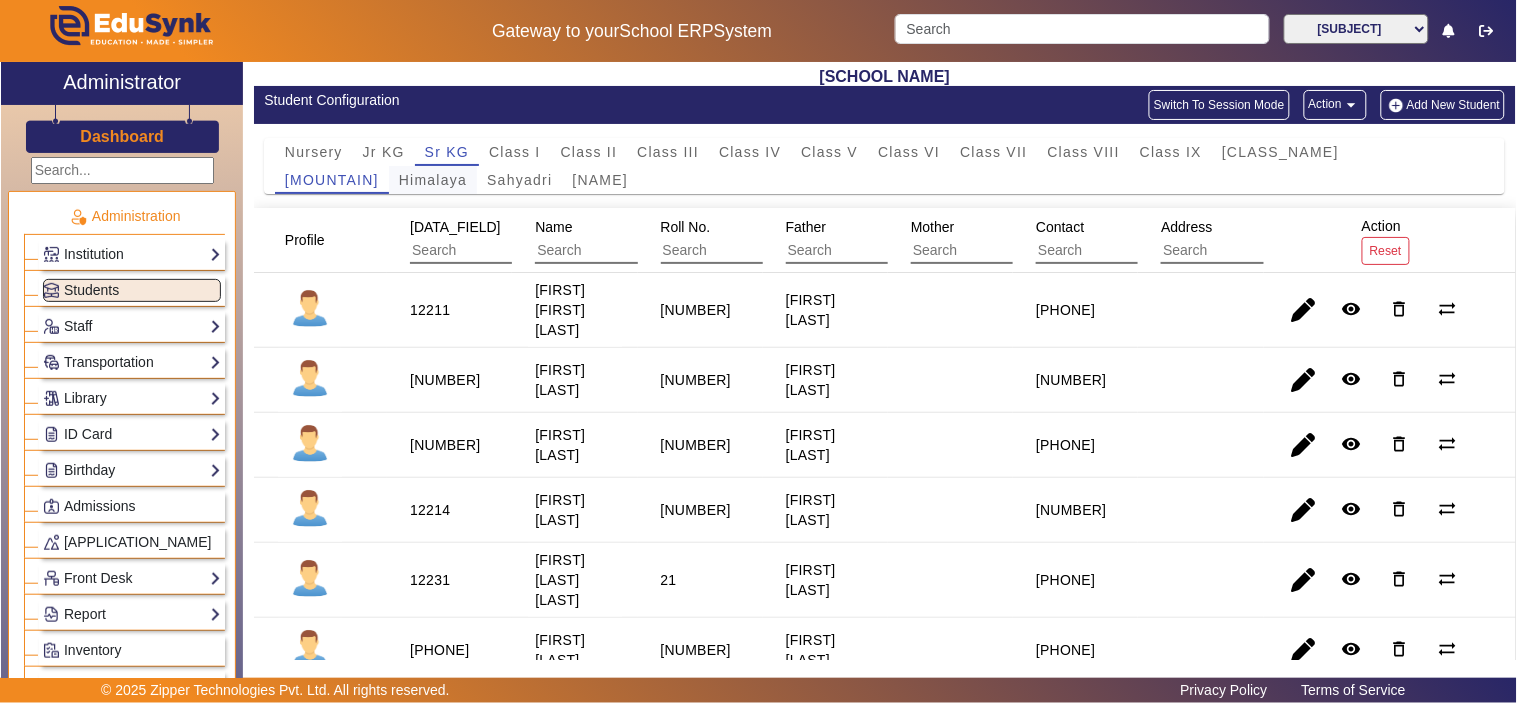 click on "Himalaya" at bounding box center [433, 180] 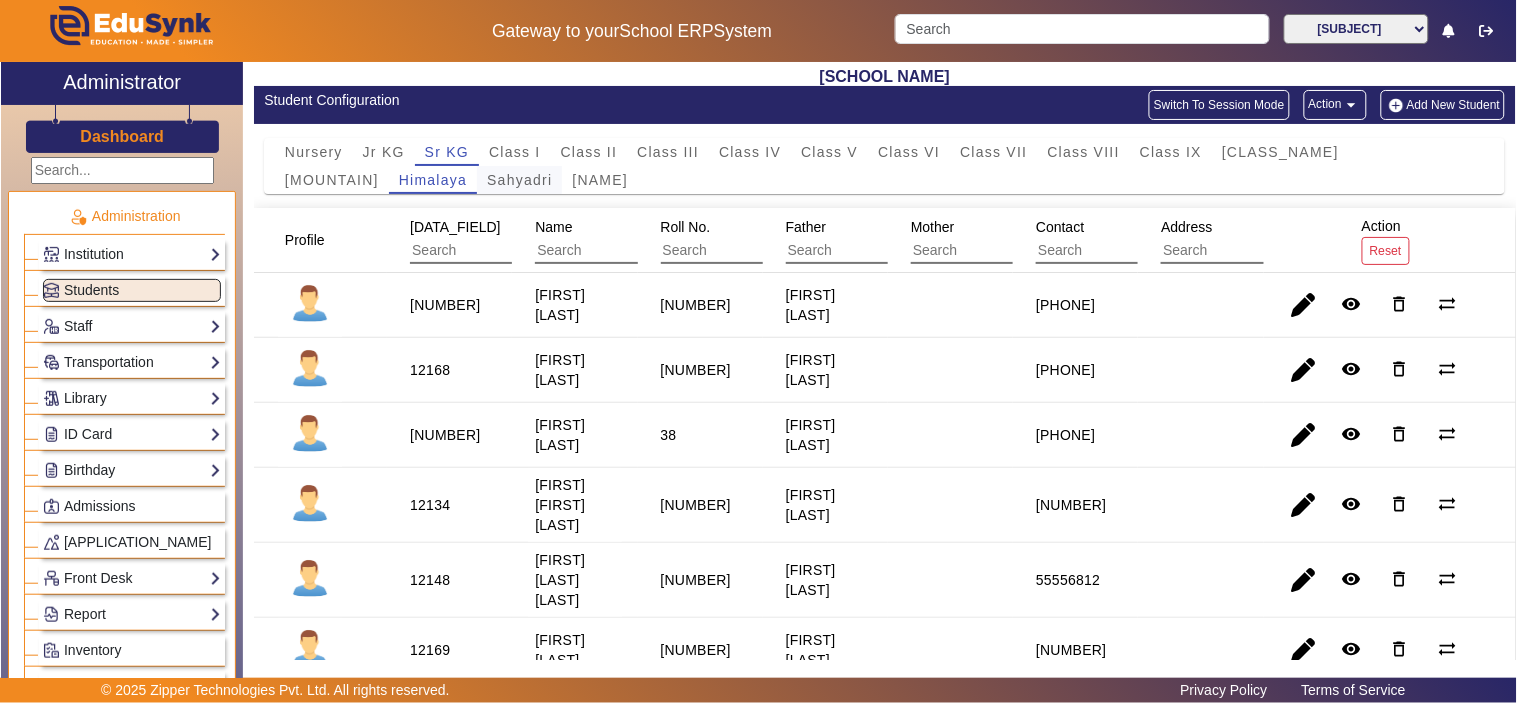 click on "Sahyadri" at bounding box center [519, 180] 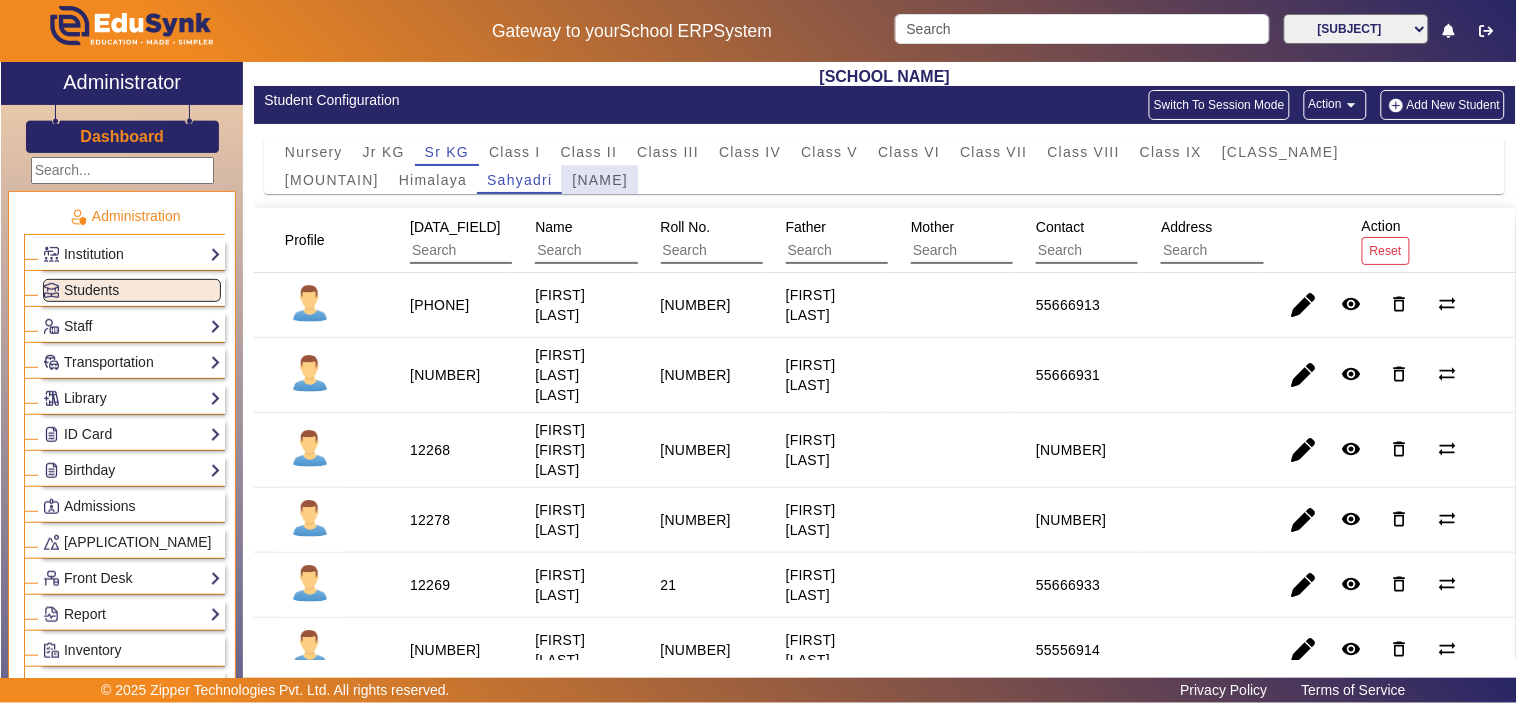 click on "Vindhya" at bounding box center (600, 180) 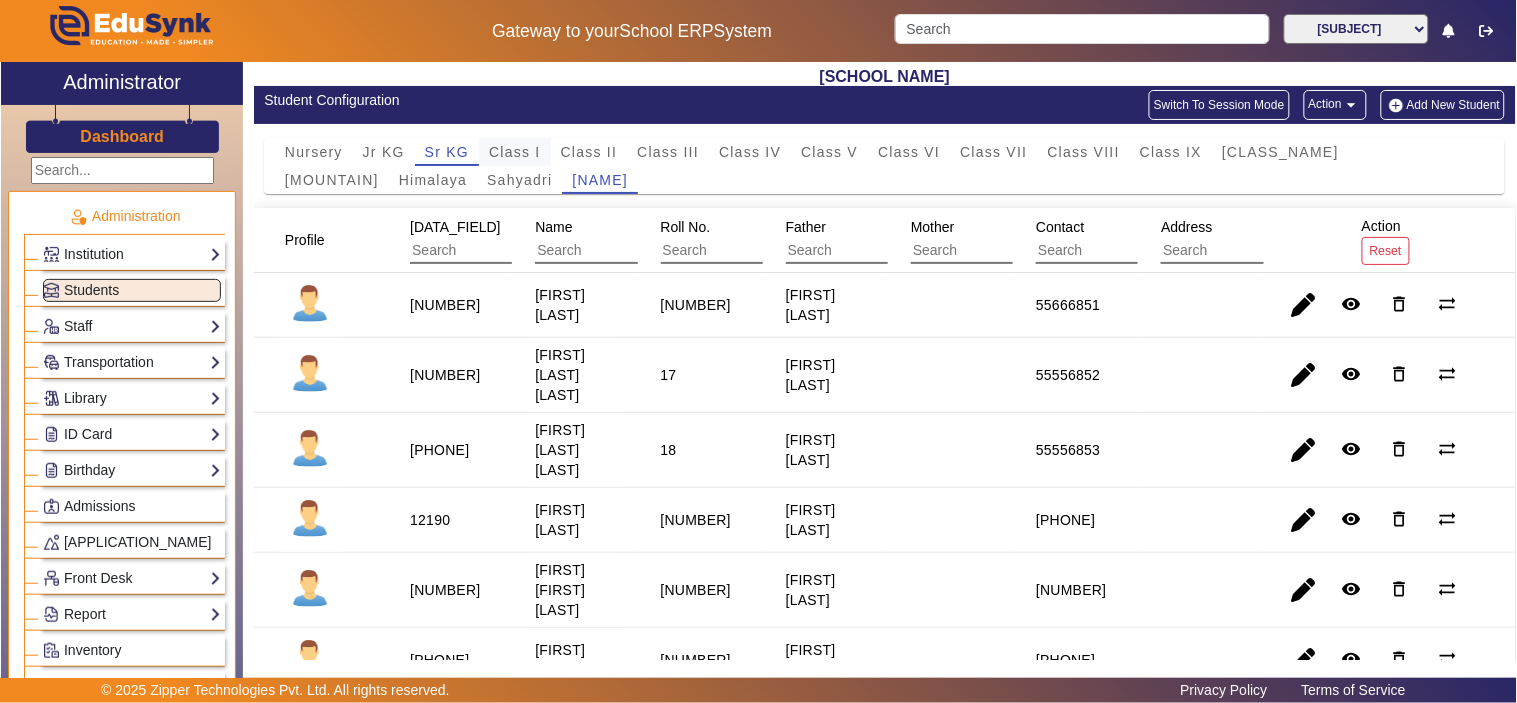 click on "Class I" at bounding box center (515, 152) 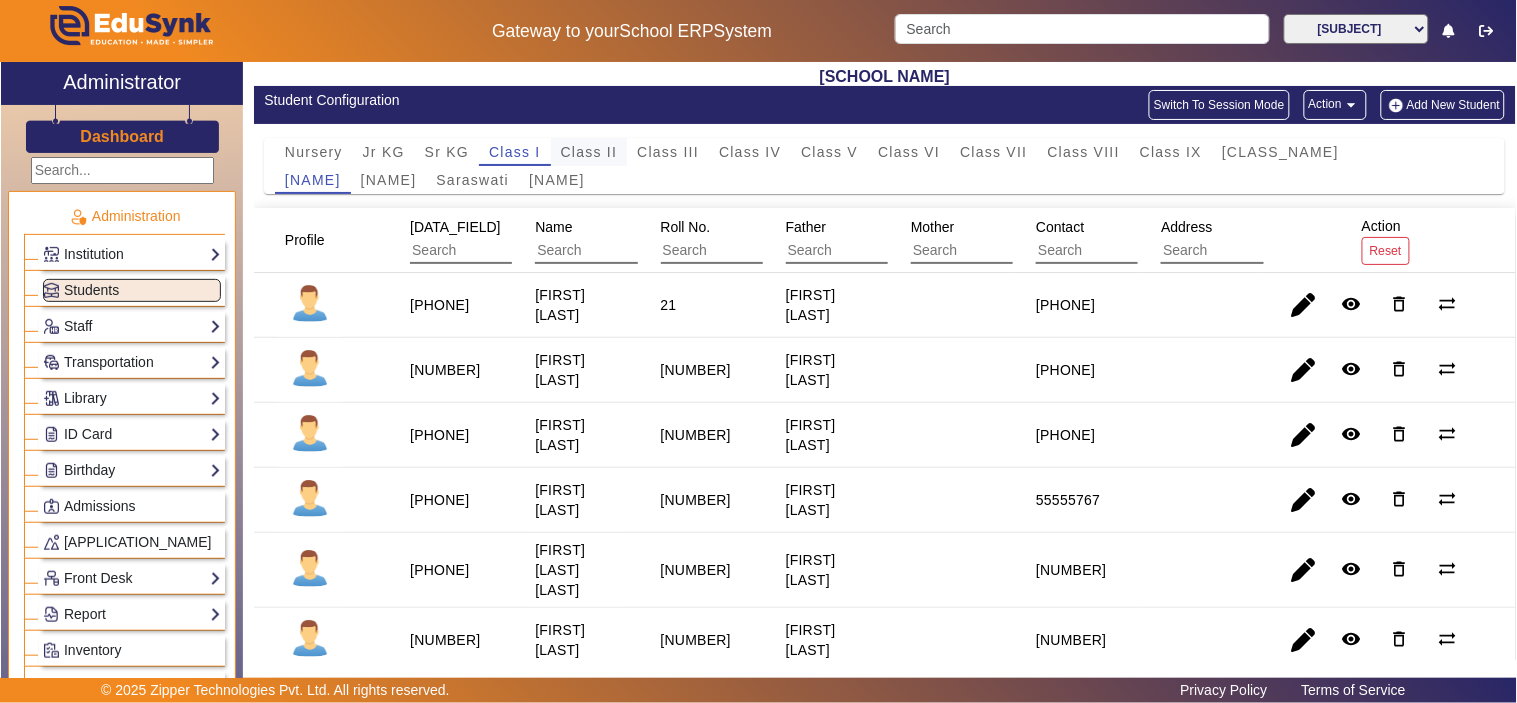 click on "Class II" at bounding box center (589, 152) 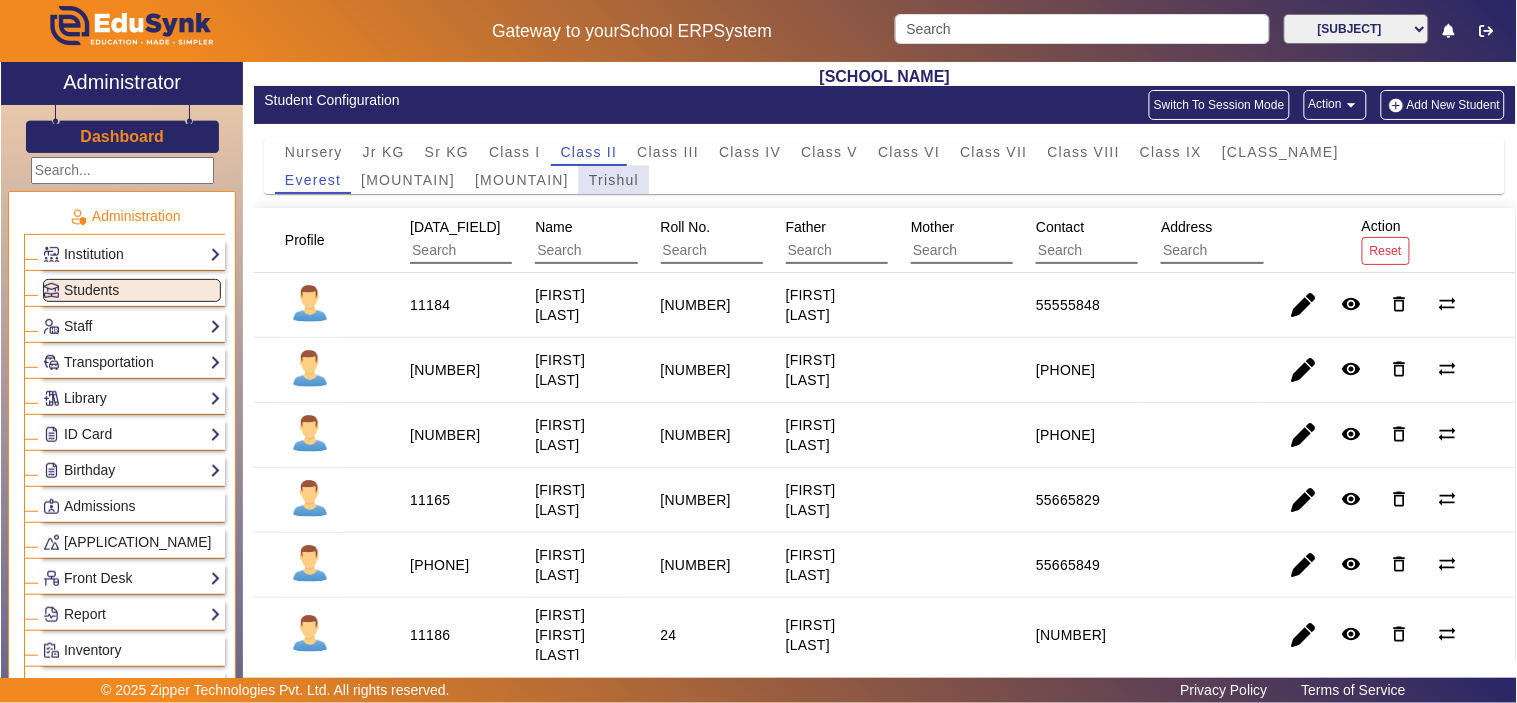 click on "Trishul" at bounding box center (614, 180) 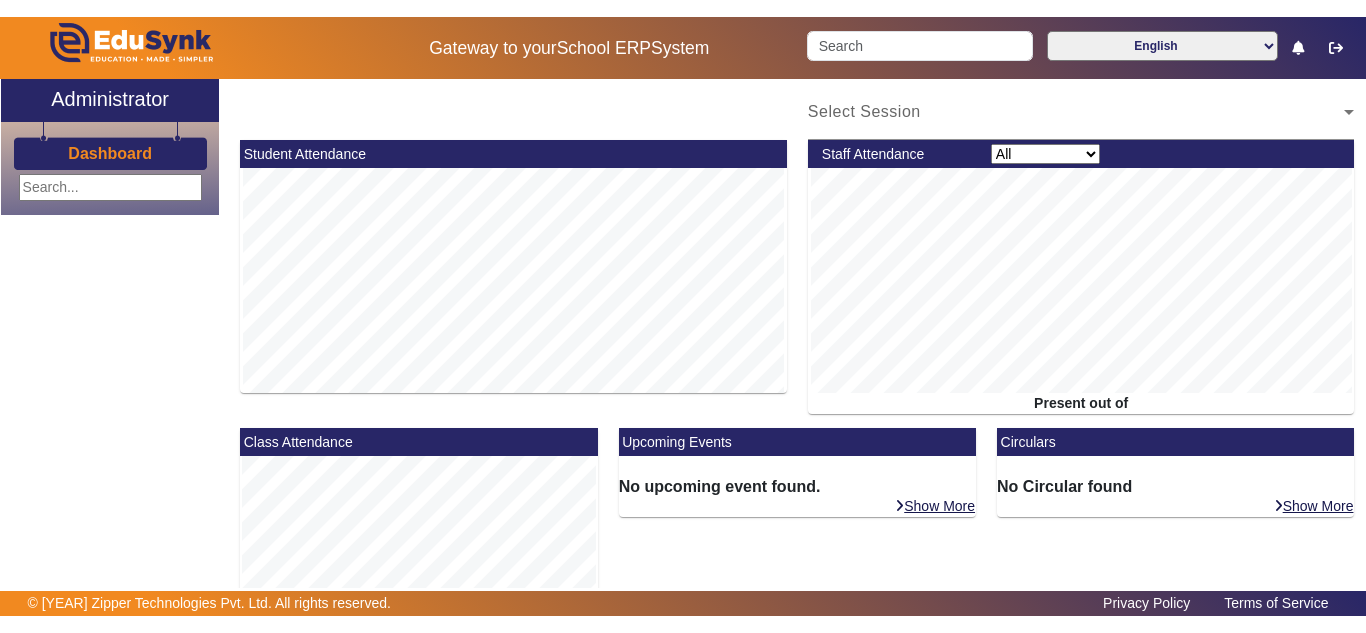 scroll, scrollTop: 0, scrollLeft: 0, axis: both 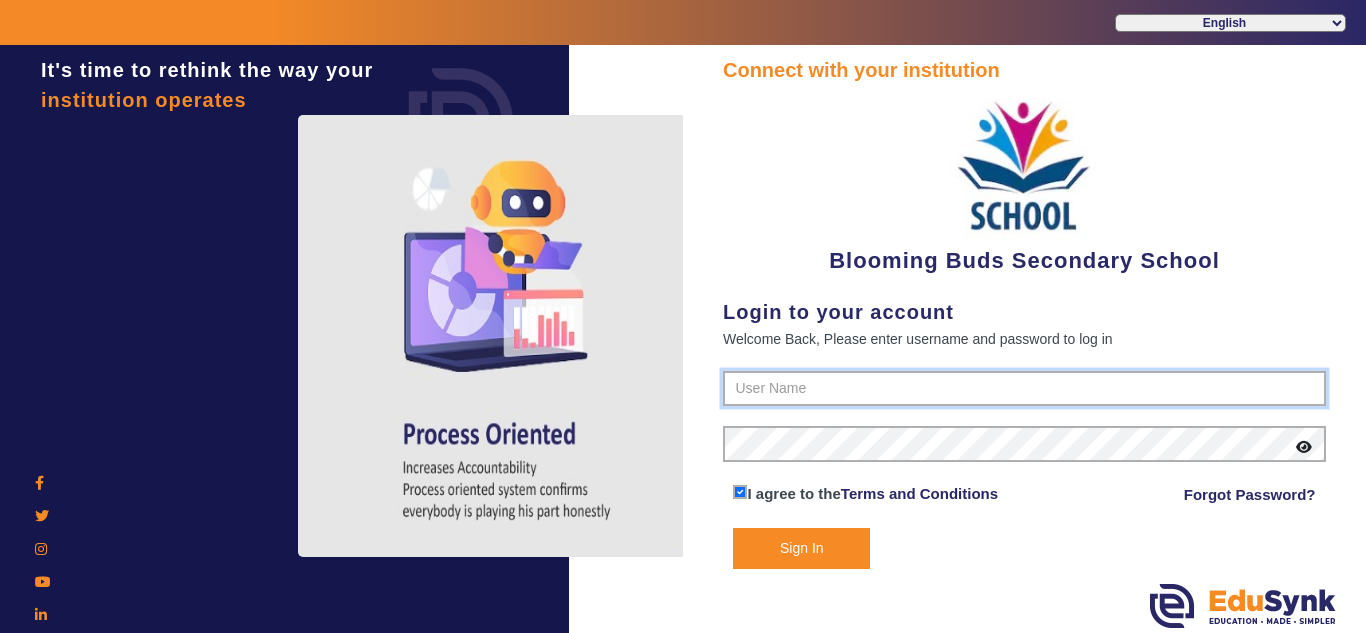 type on "[PHONE]" 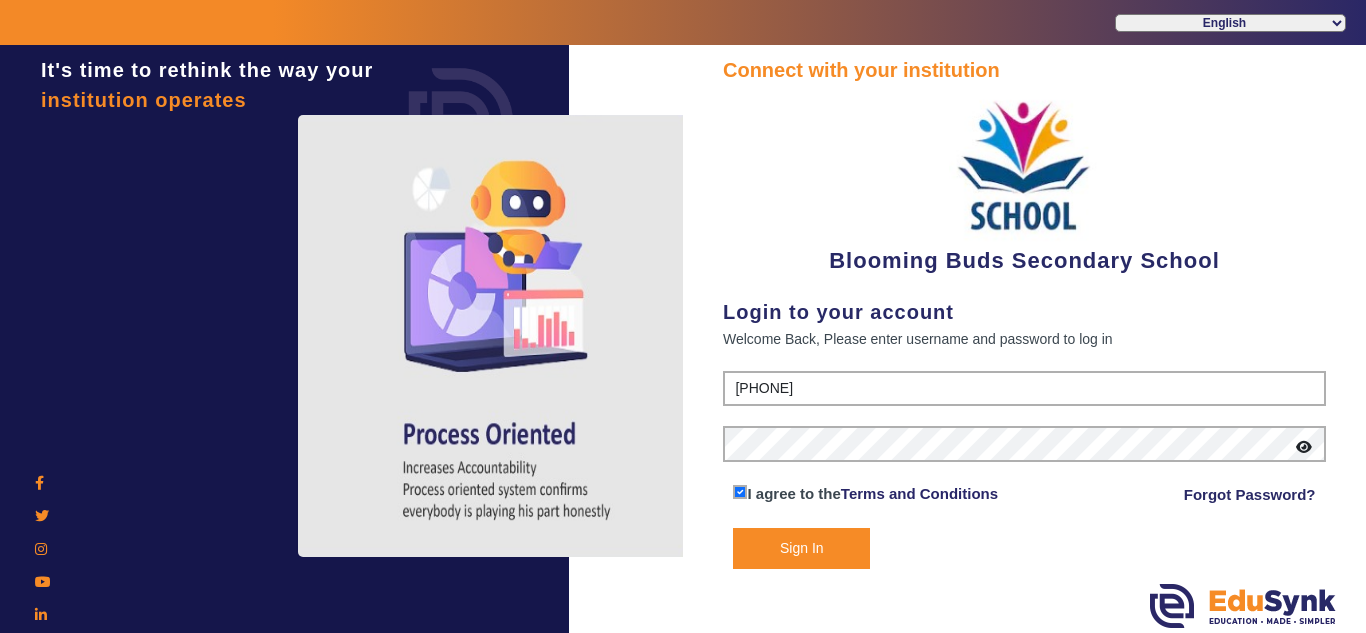 click on "Sign In" 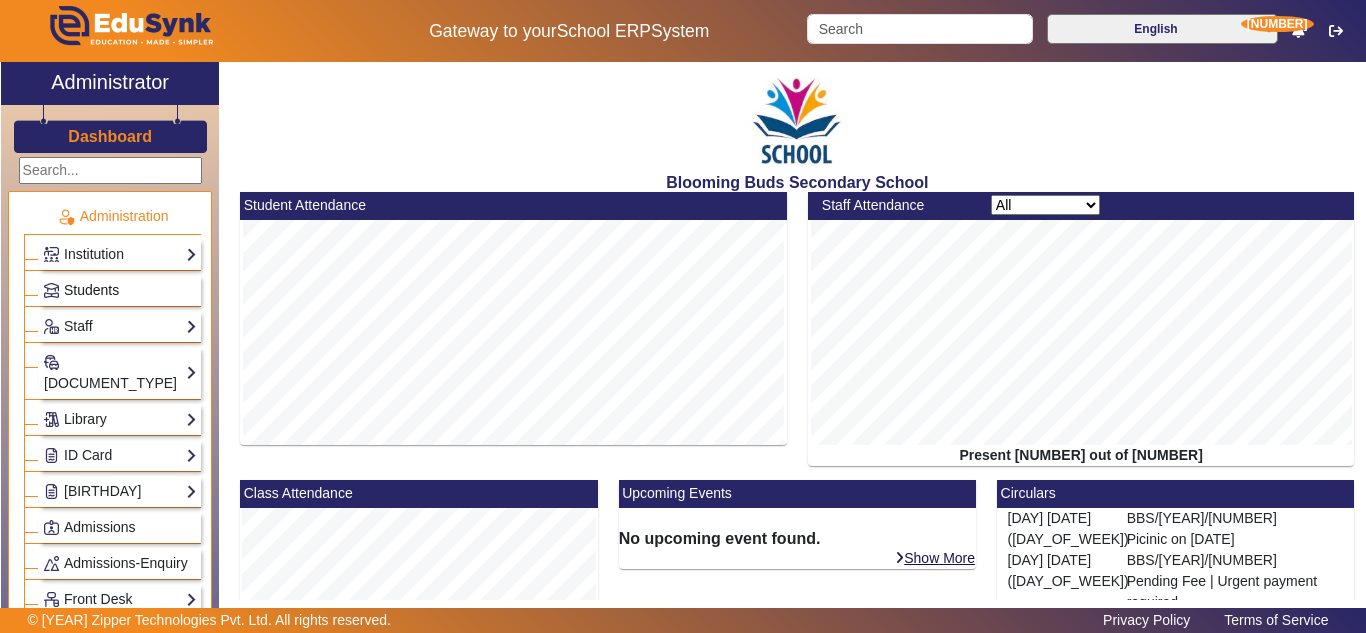 click on "Students" 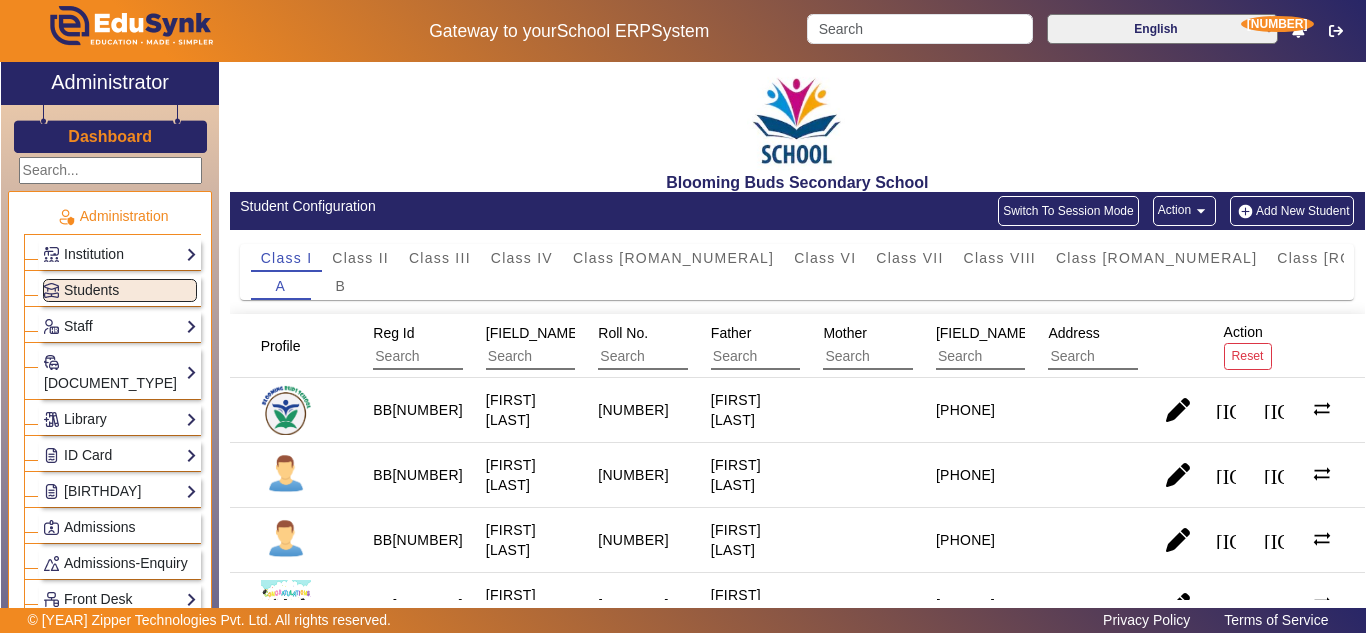 click on "Action  arrow_drop_down" 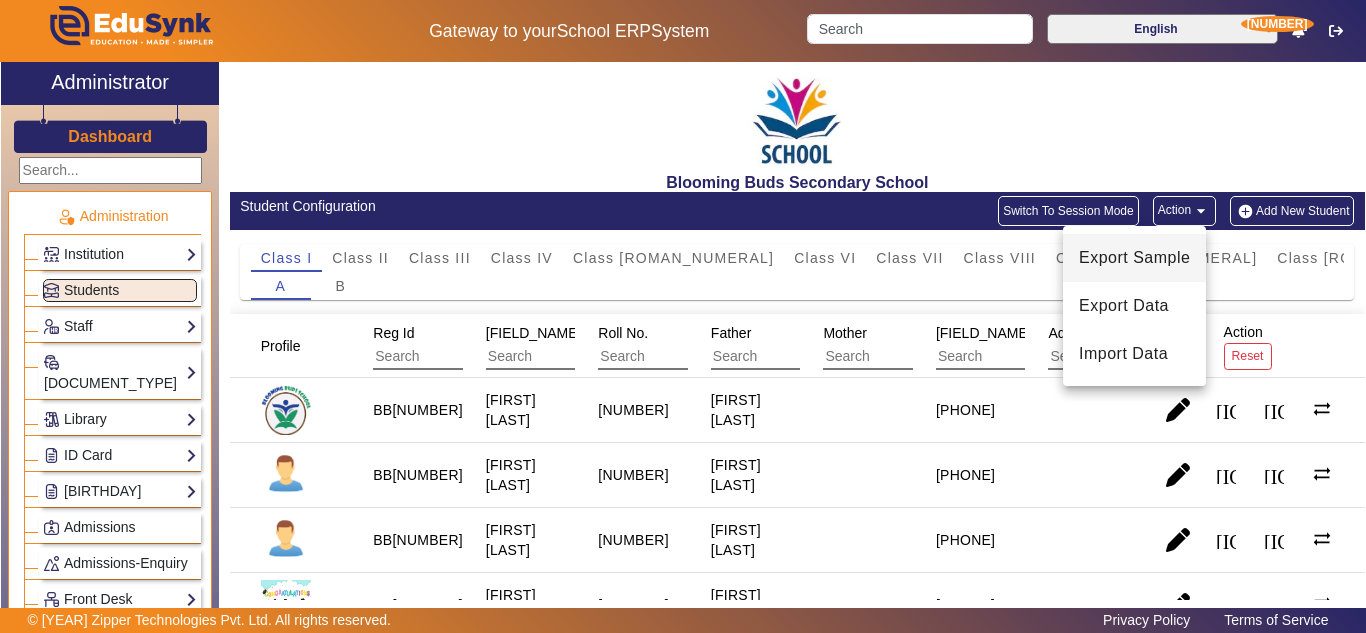 click on "Export Sample" at bounding box center (1134, 258) 